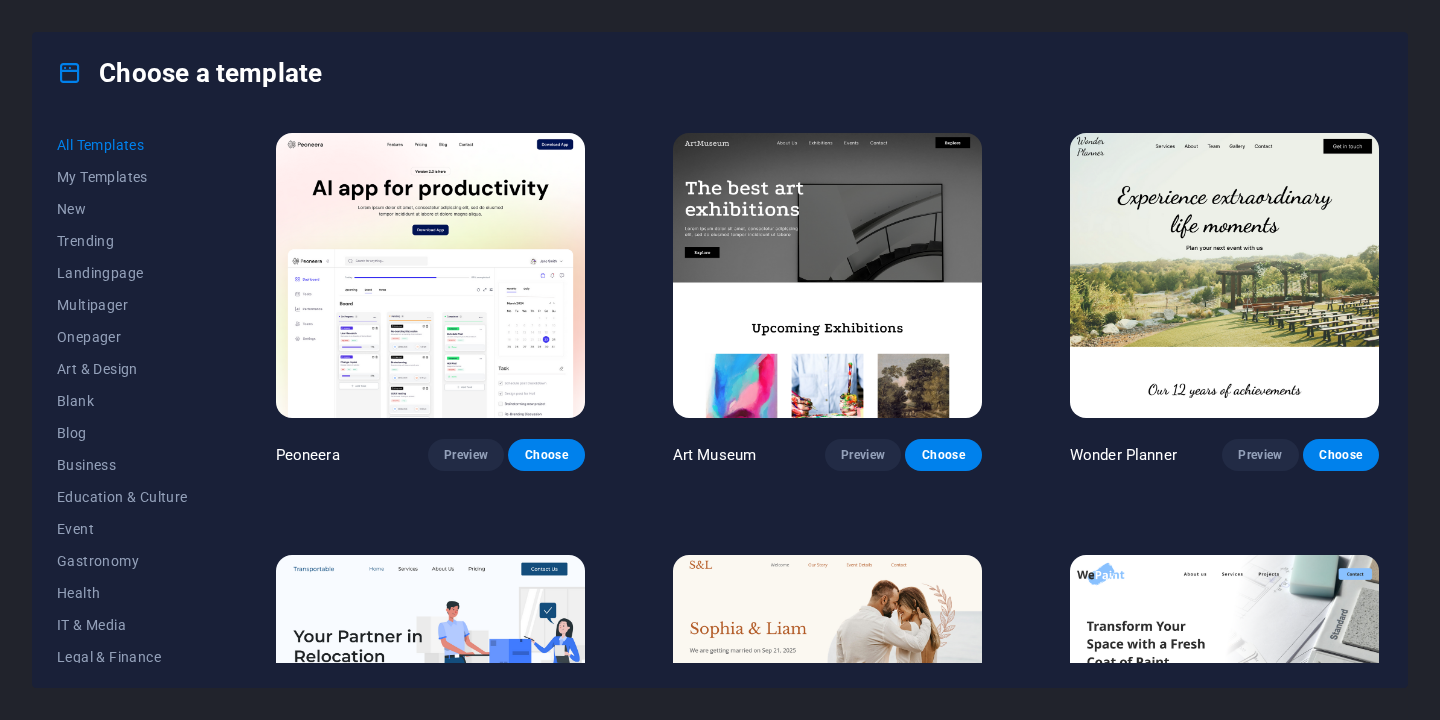 scroll, scrollTop: 0, scrollLeft: 0, axis: both 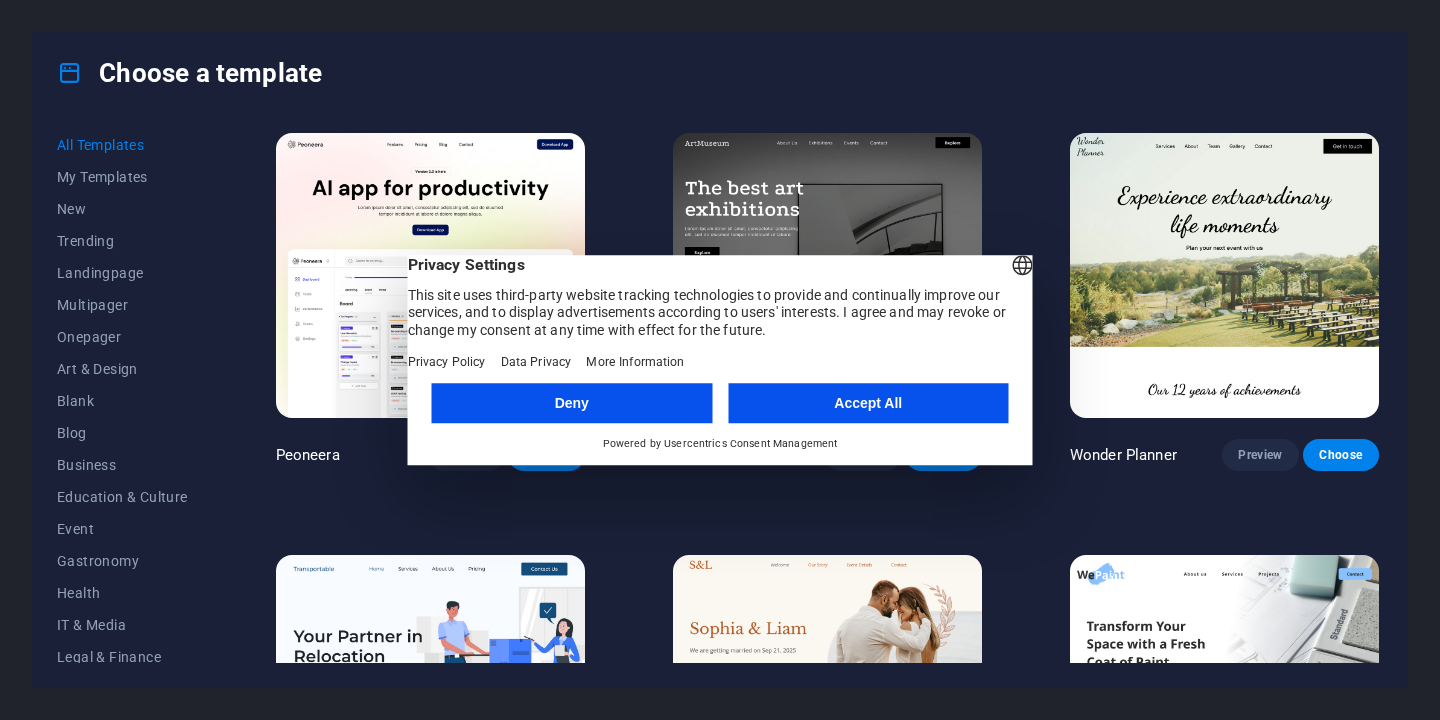 click on "Deny" at bounding box center (572, 403) 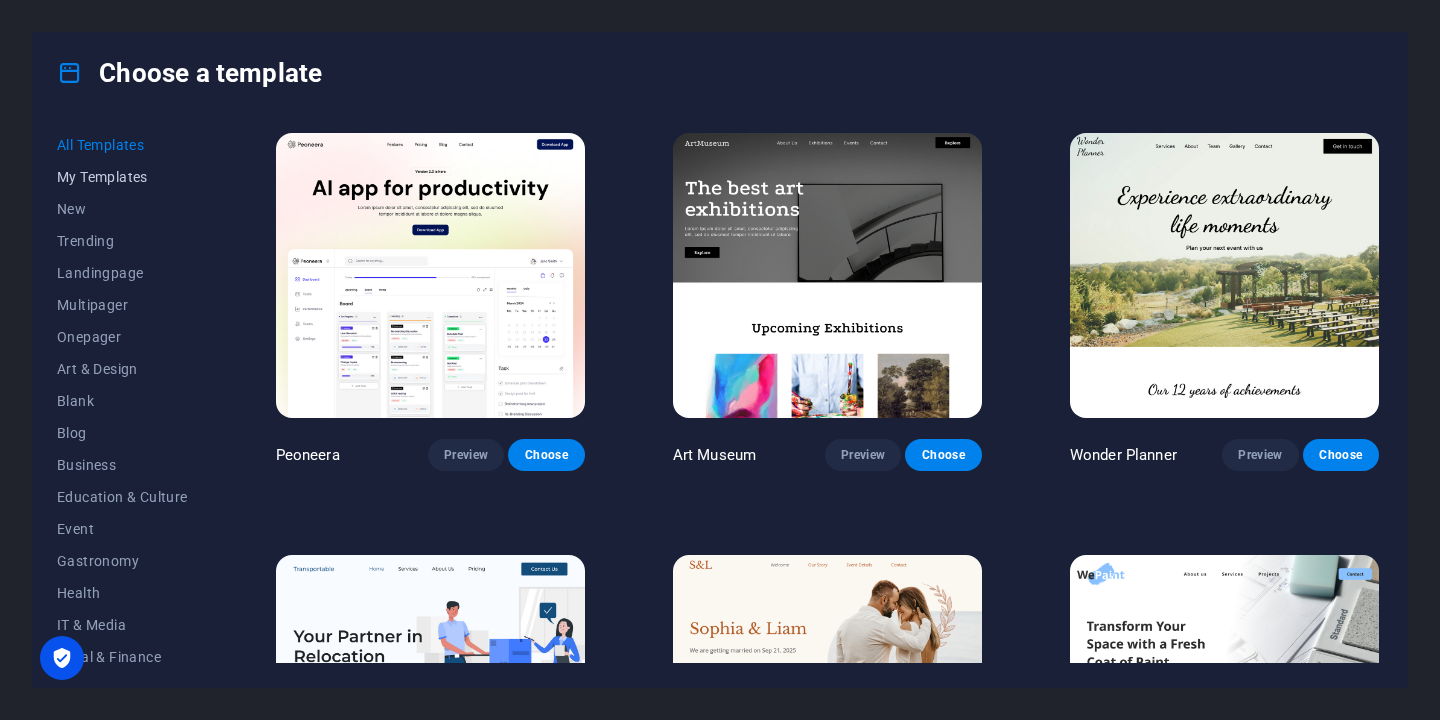 click on "My Templates" at bounding box center (122, 177) 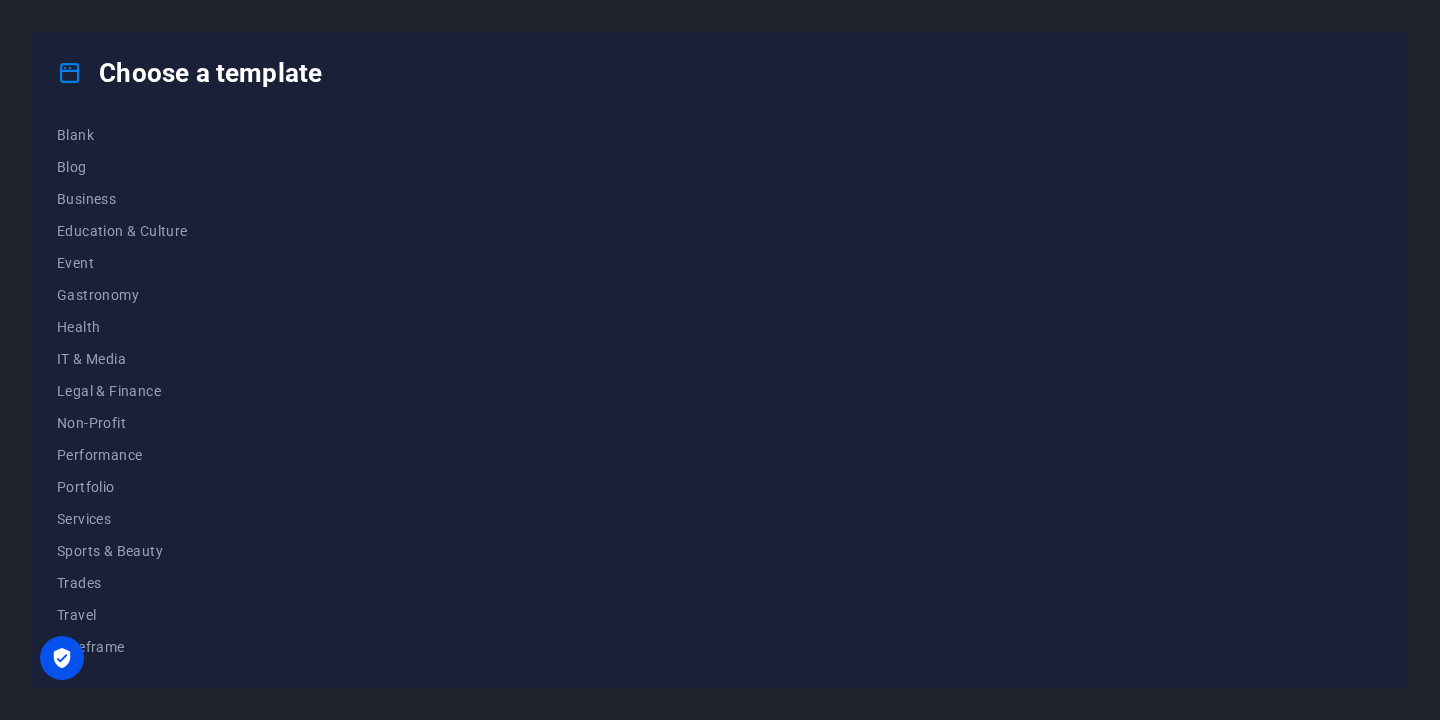 scroll, scrollTop: 0, scrollLeft: 0, axis: both 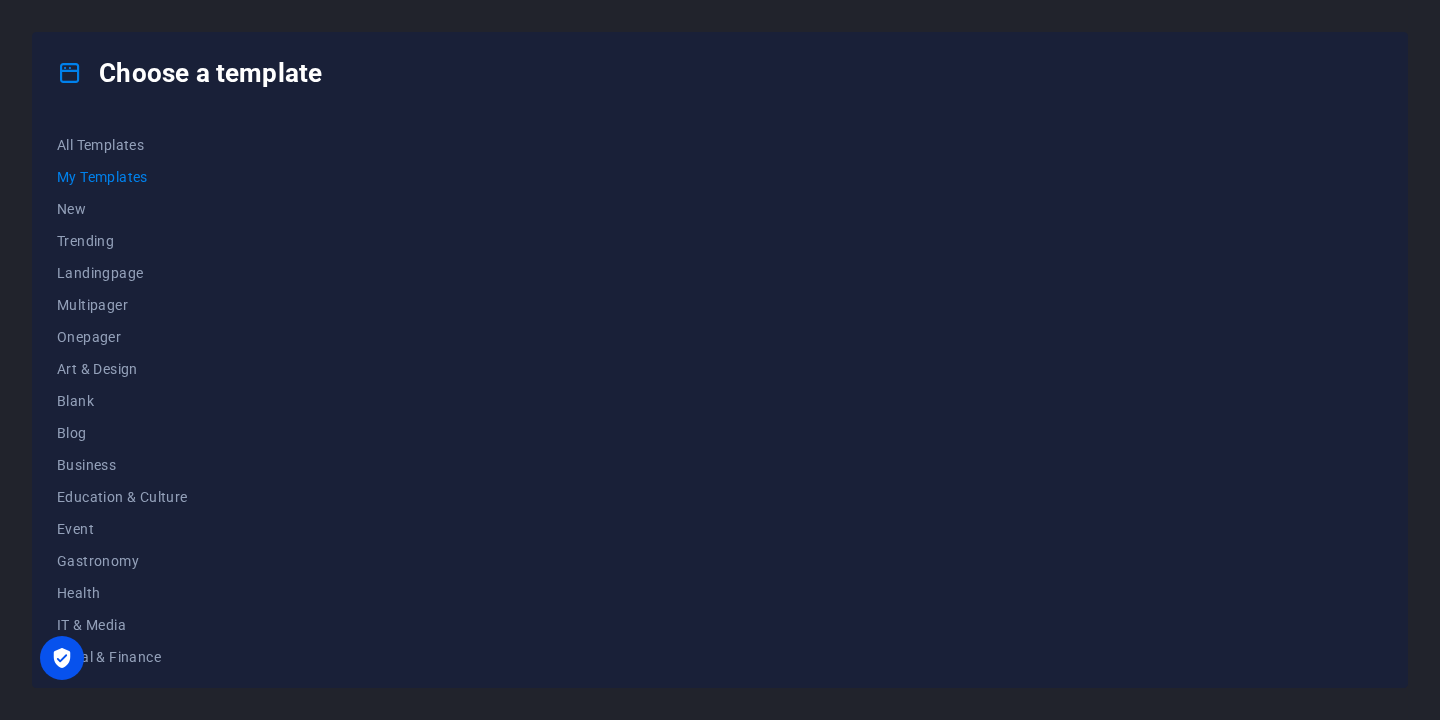 click on "My Templates" at bounding box center (122, 177) 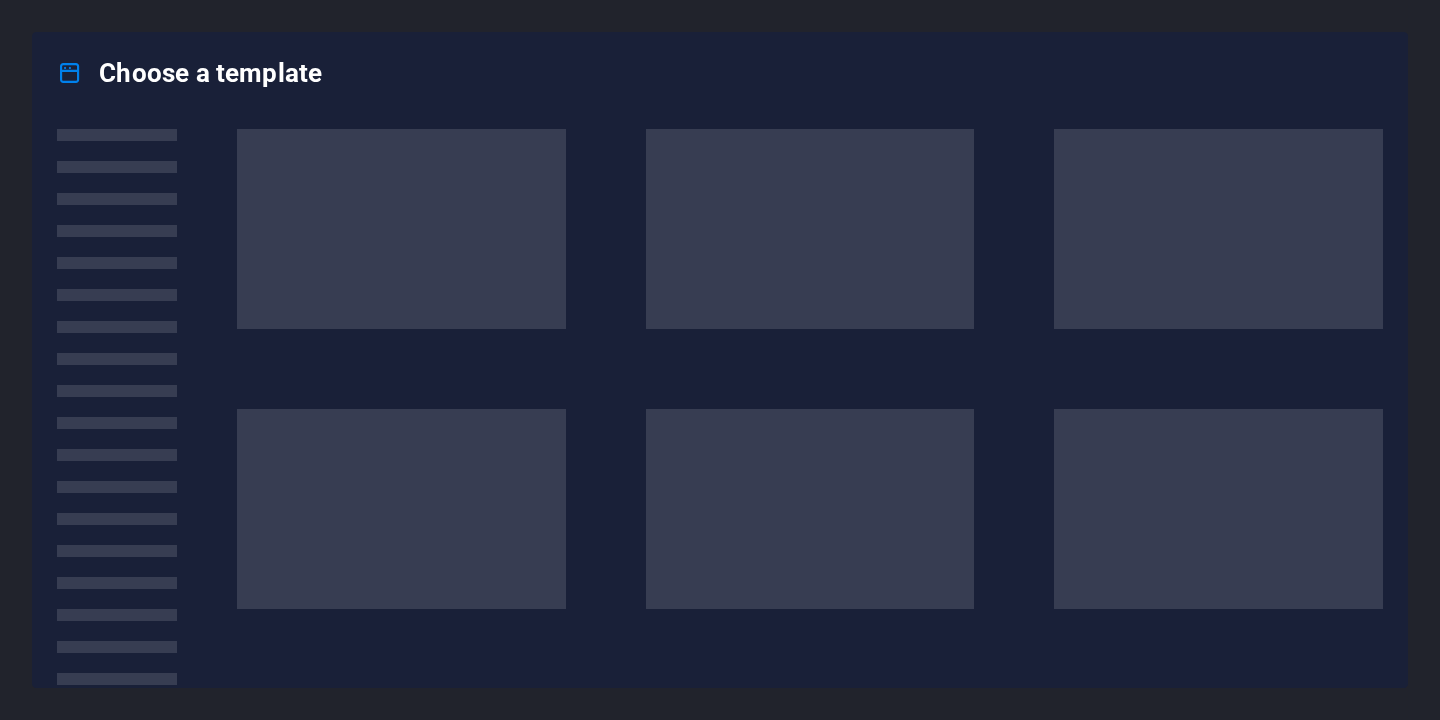 scroll, scrollTop: 0, scrollLeft: 0, axis: both 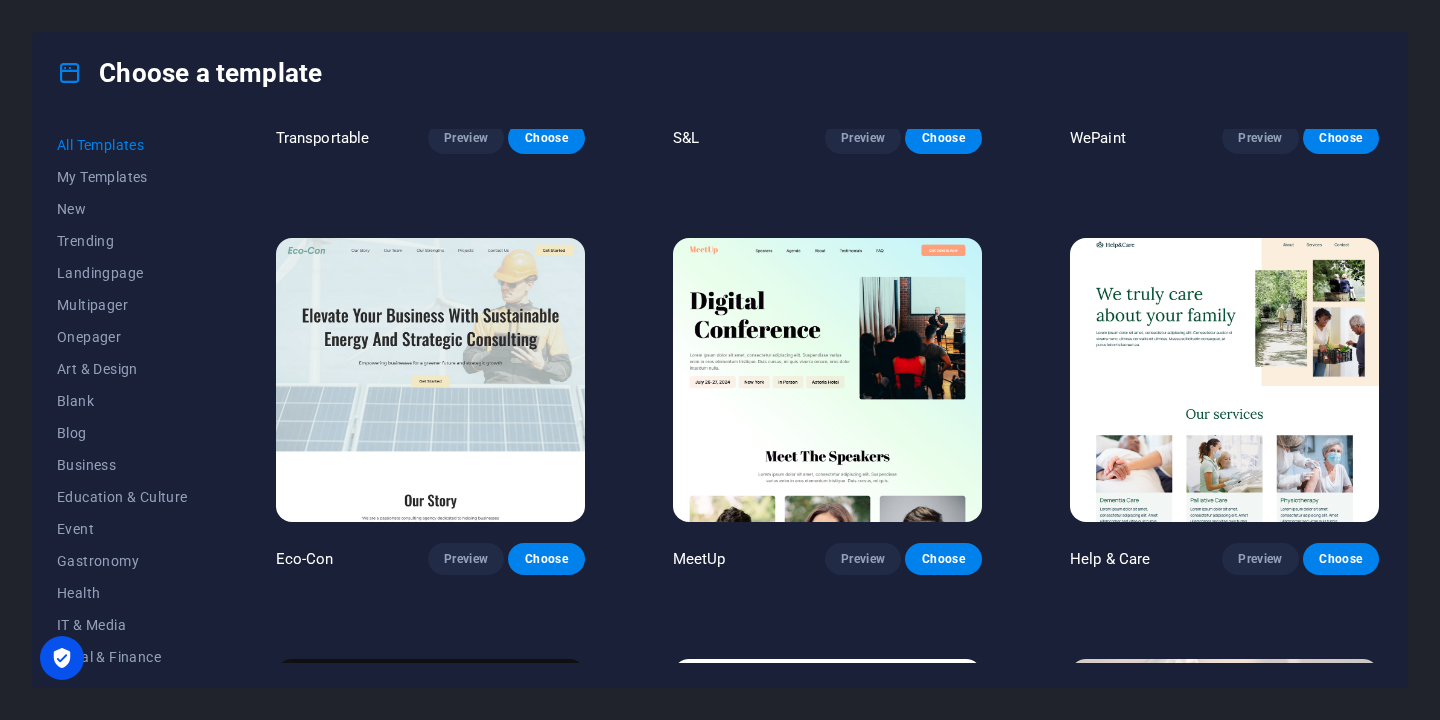 click at bounding box center (430, 380) 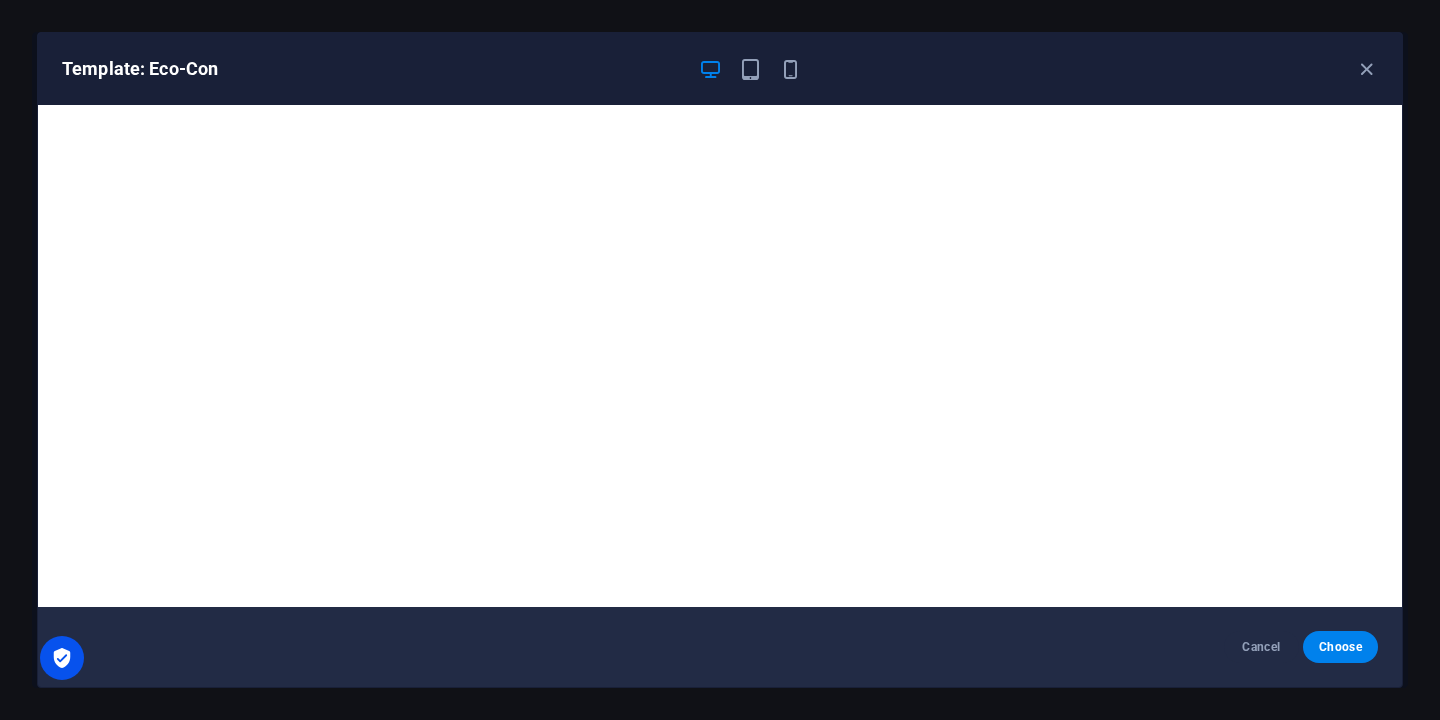 scroll, scrollTop: 5, scrollLeft: 0, axis: vertical 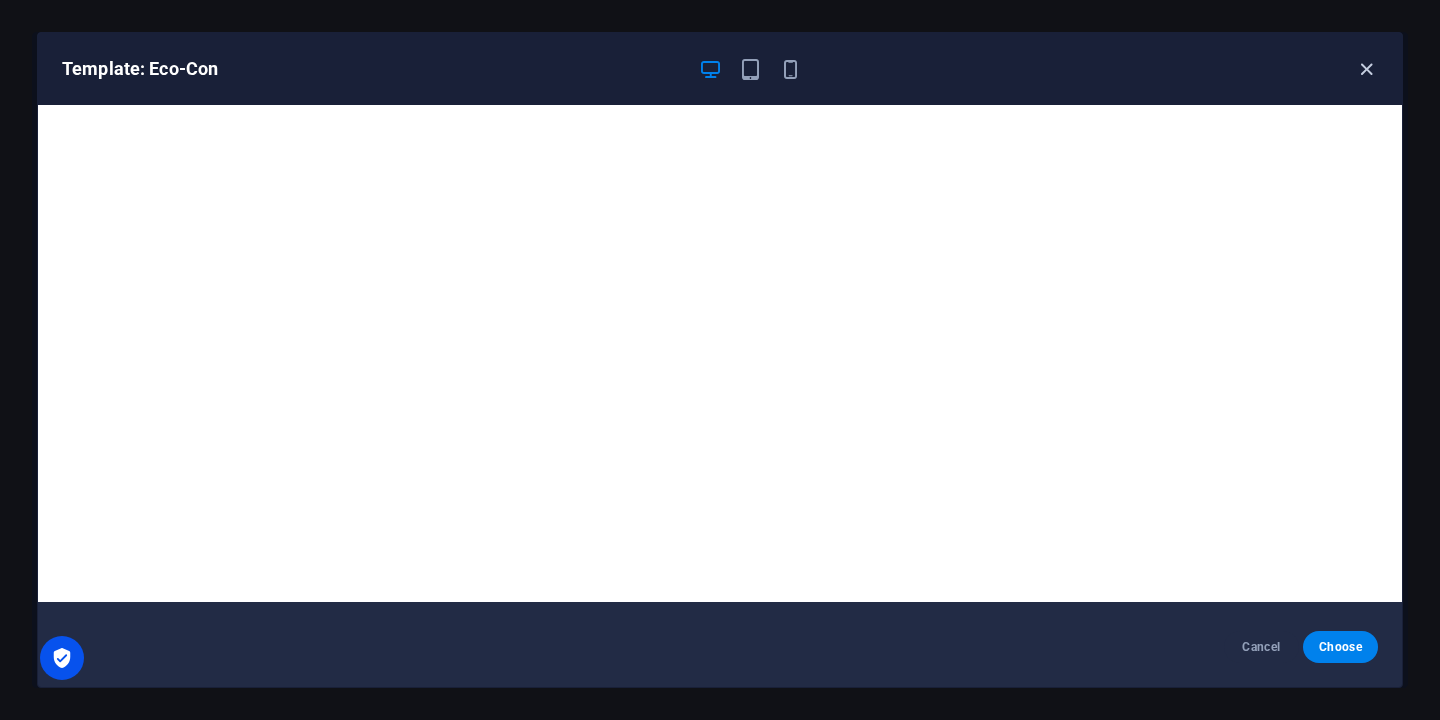 click at bounding box center [1366, 69] 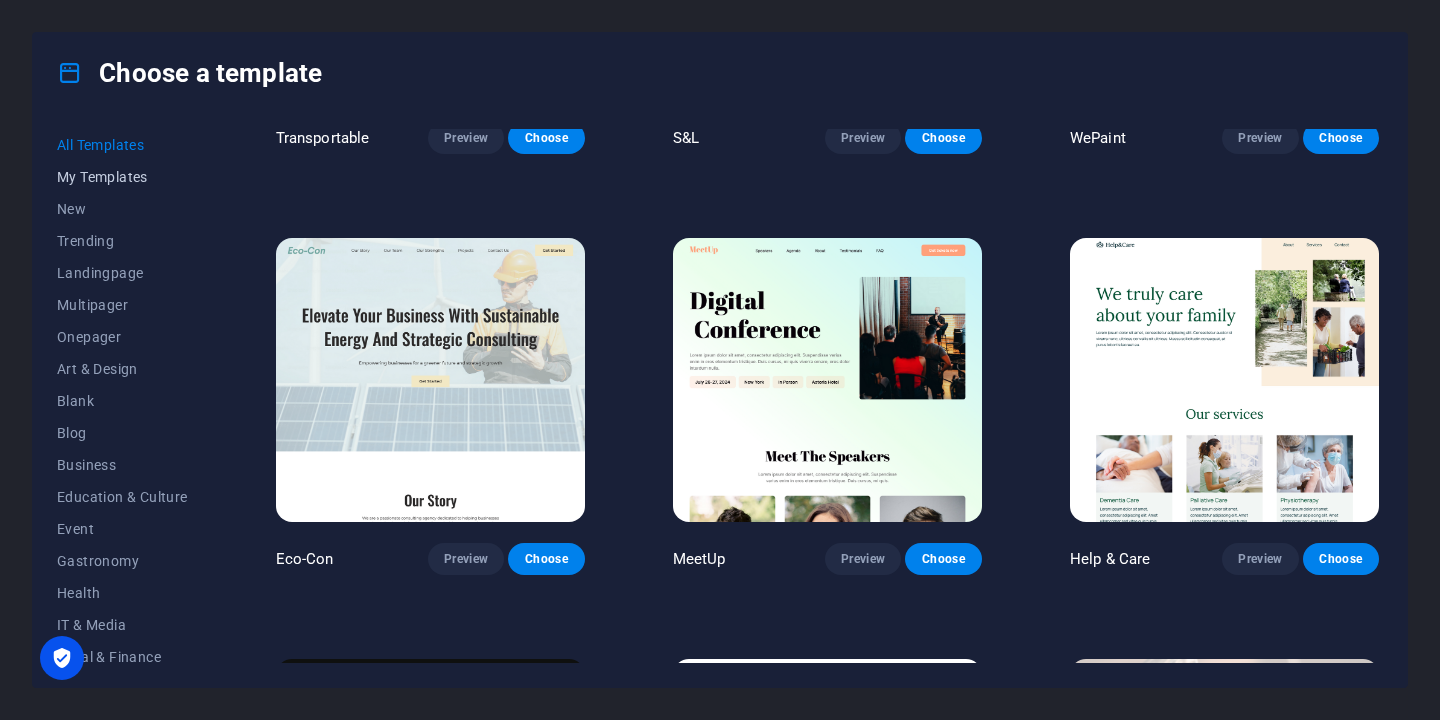 click on "My Templates" at bounding box center (122, 177) 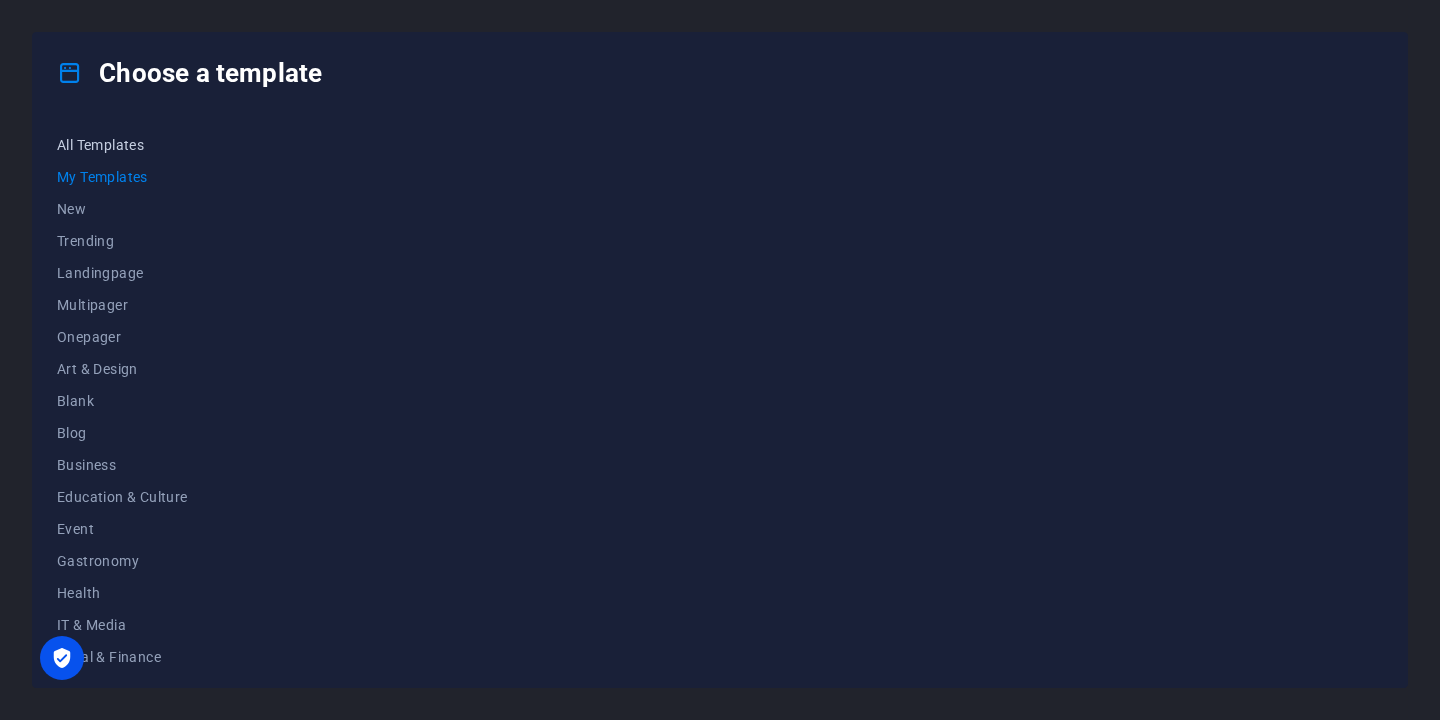click on "All Templates" at bounding box center [122, 145] 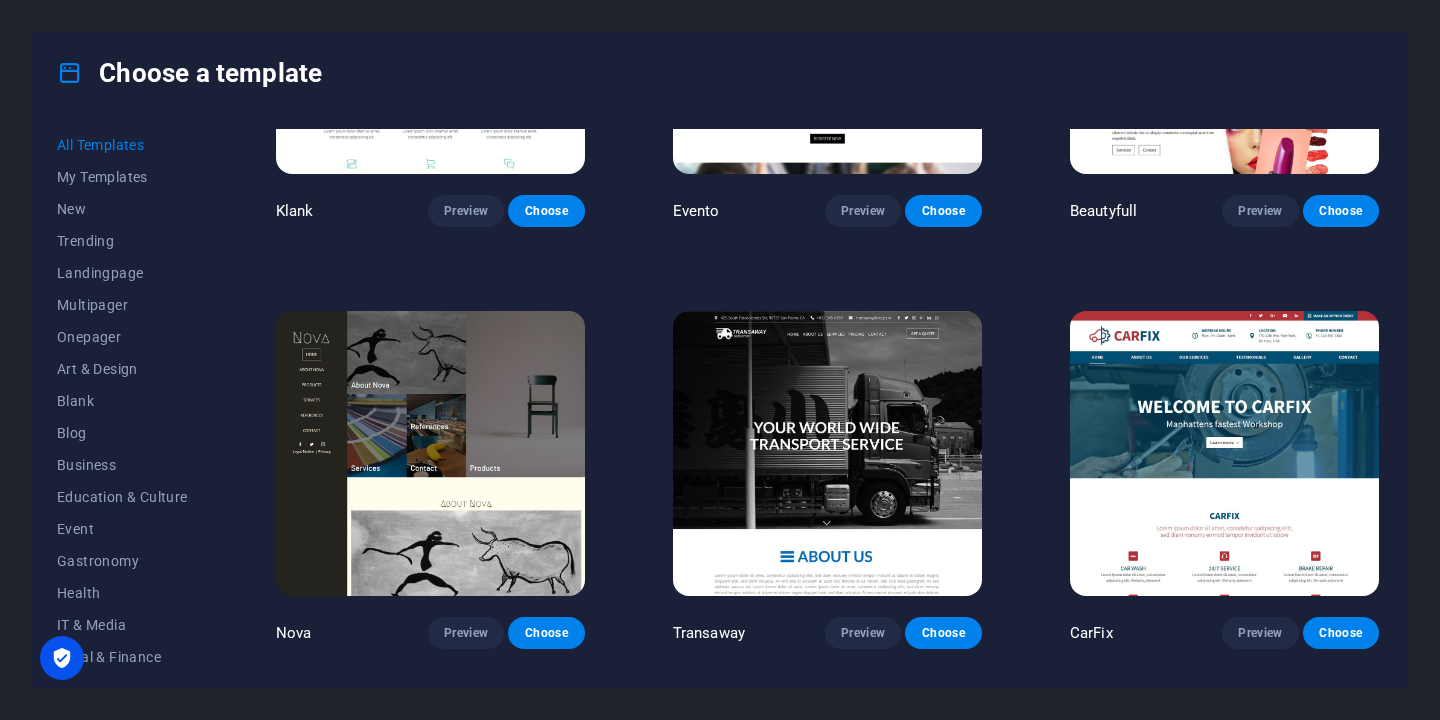 scroll, scrollTop: 15844, scrollLeft: 0, axis: vertical 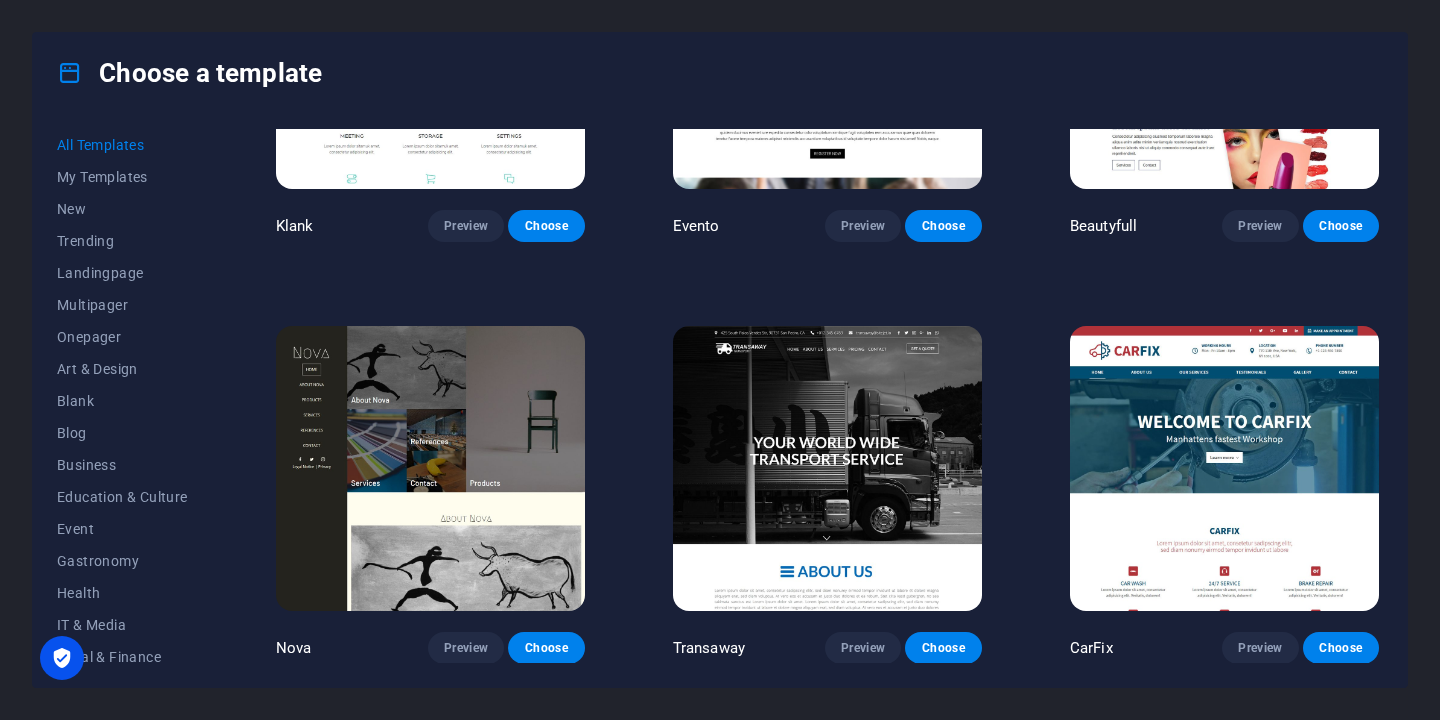 click at bounding box center (827, 468) 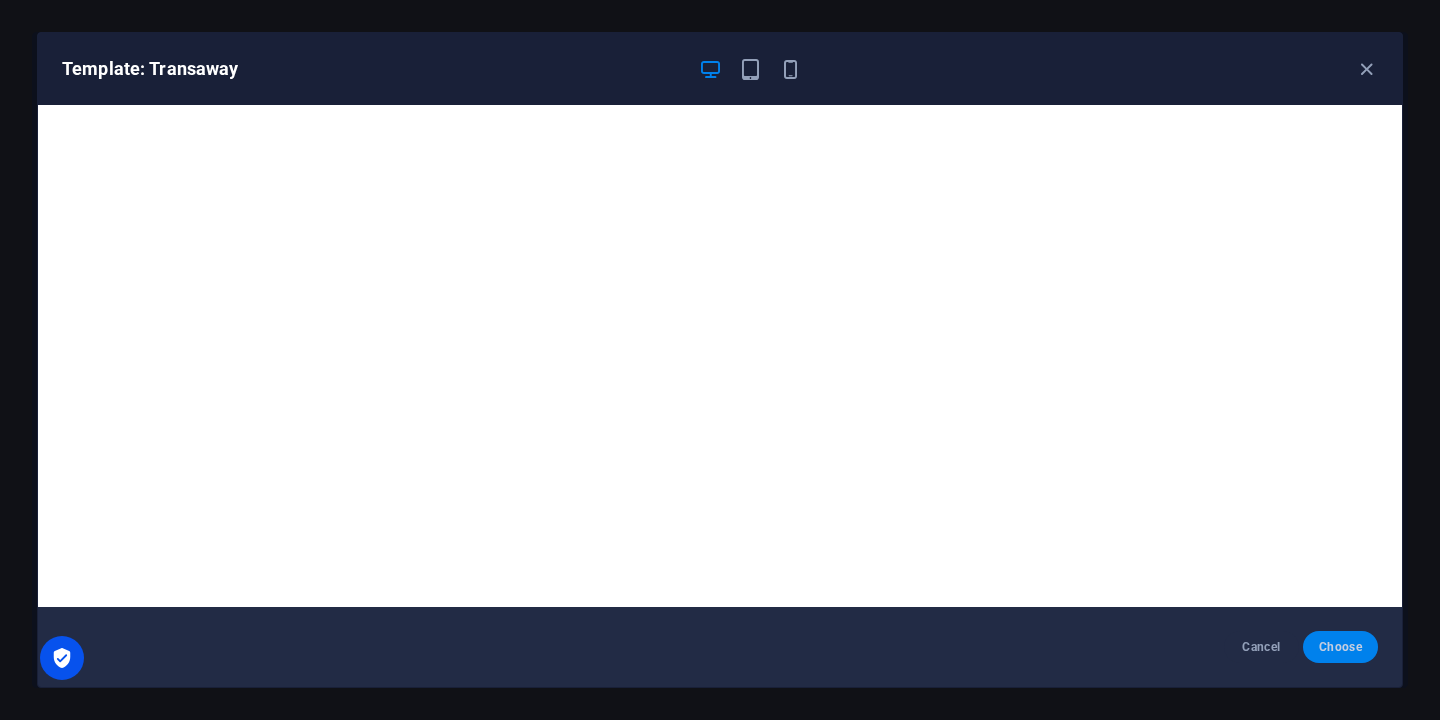click on "Choose" at bounding box center (1340, 647) 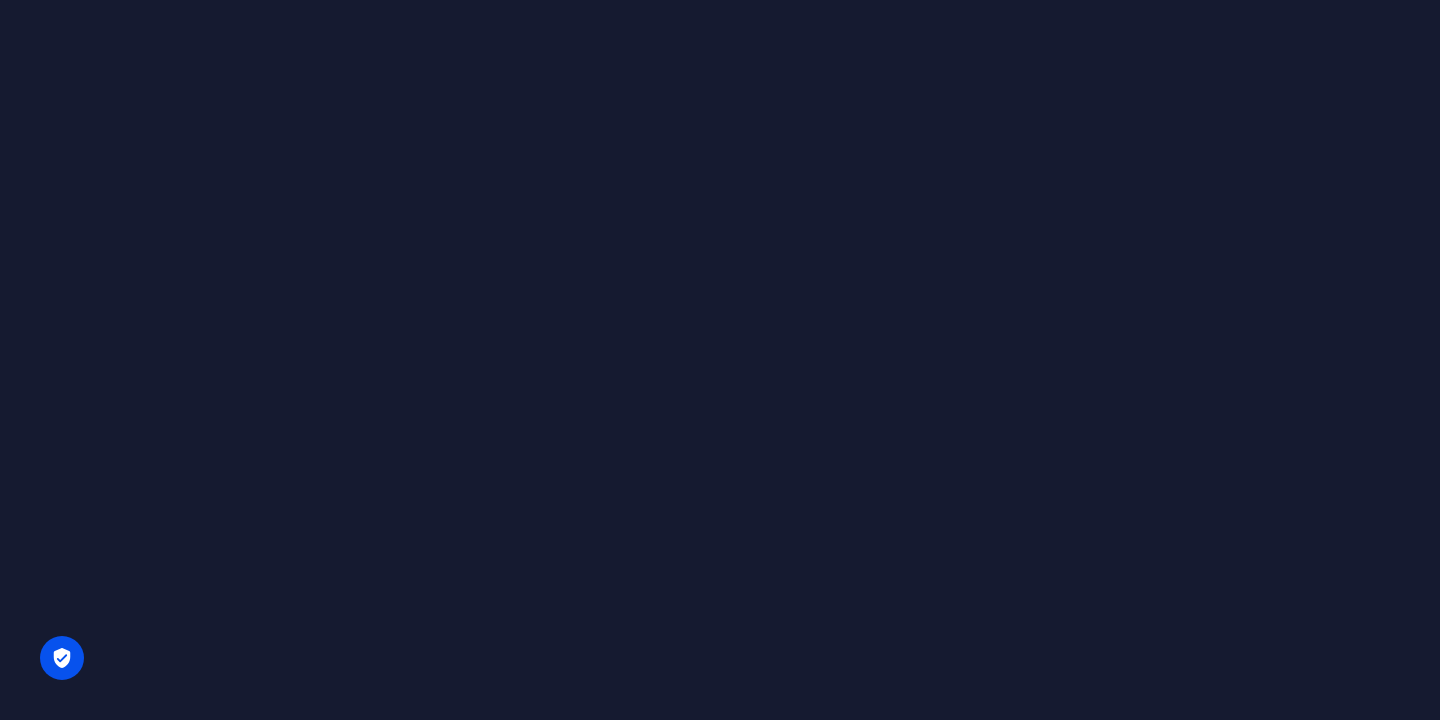 scroll, scrollTop: 0, scrollLeft: 0, axis: both 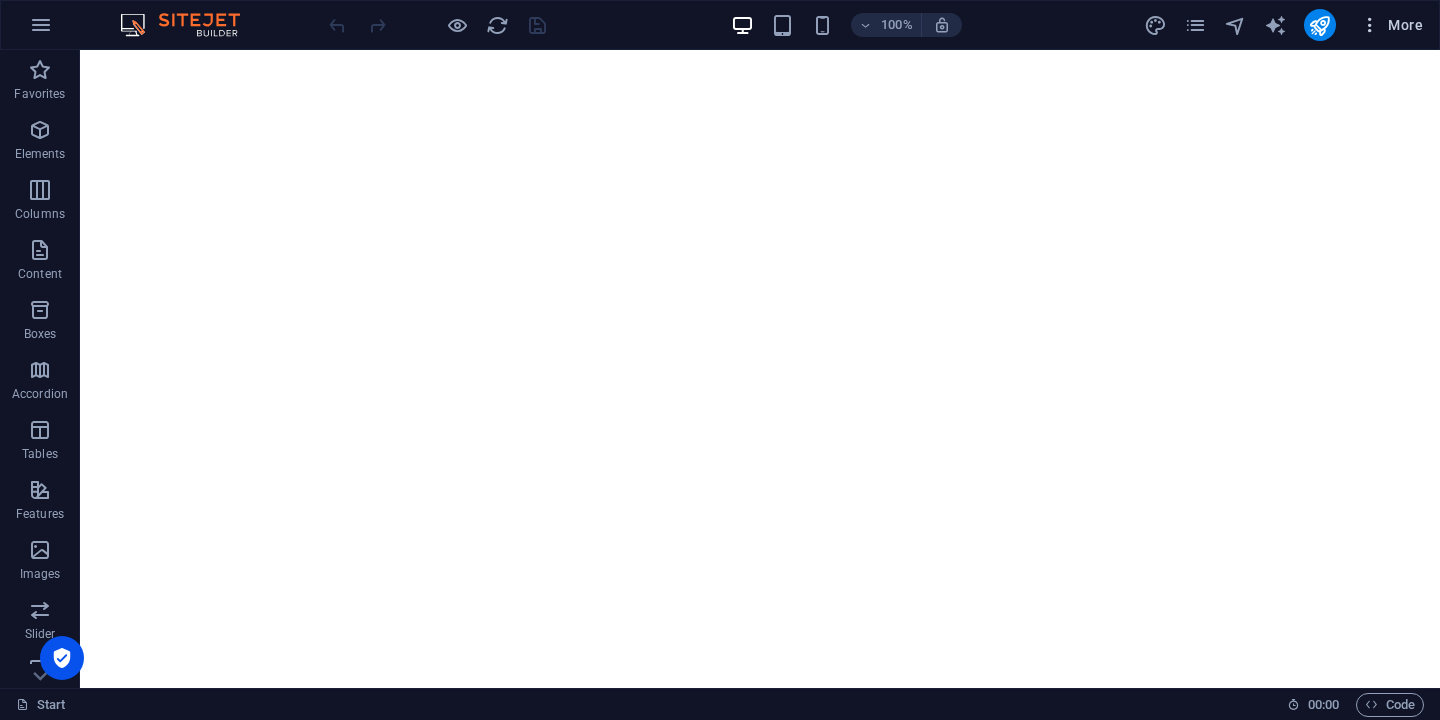 click at bounding box center [1370, 25] 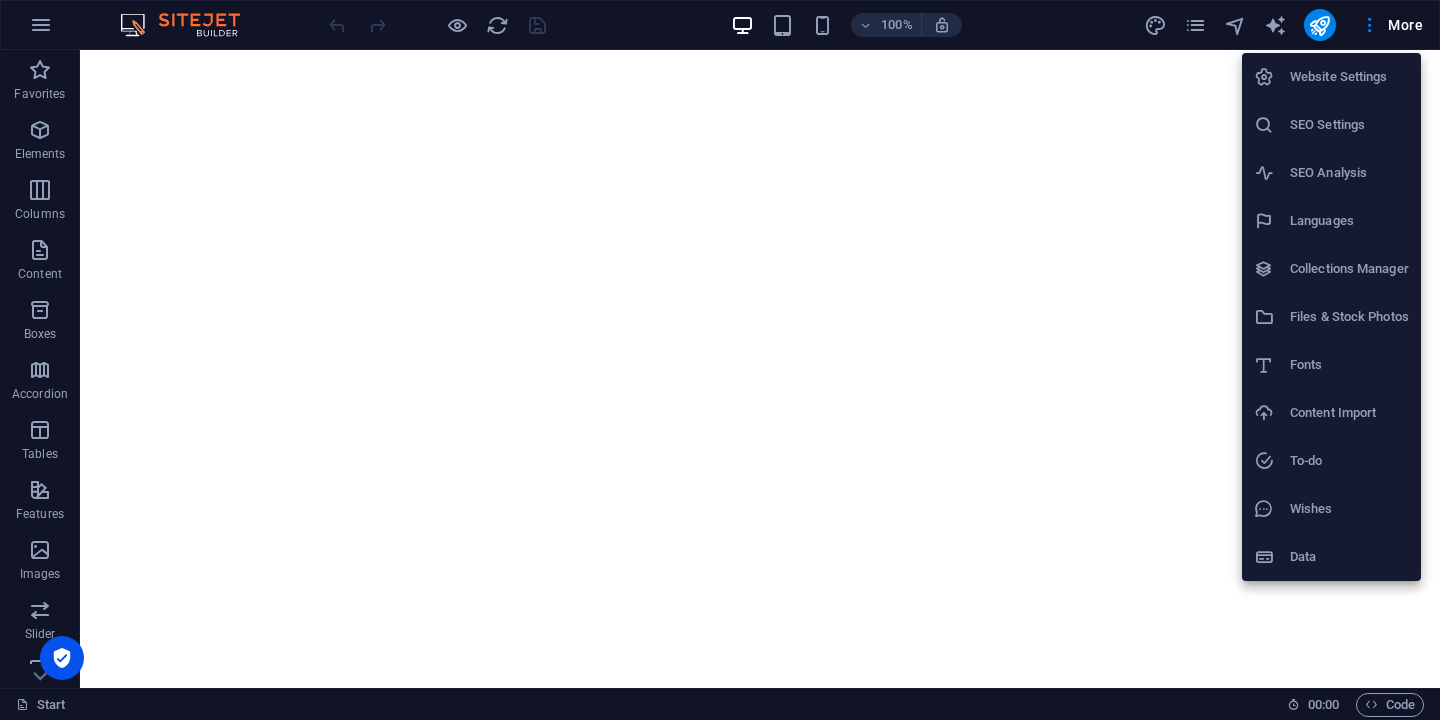 click at bounding box center (720, 360) 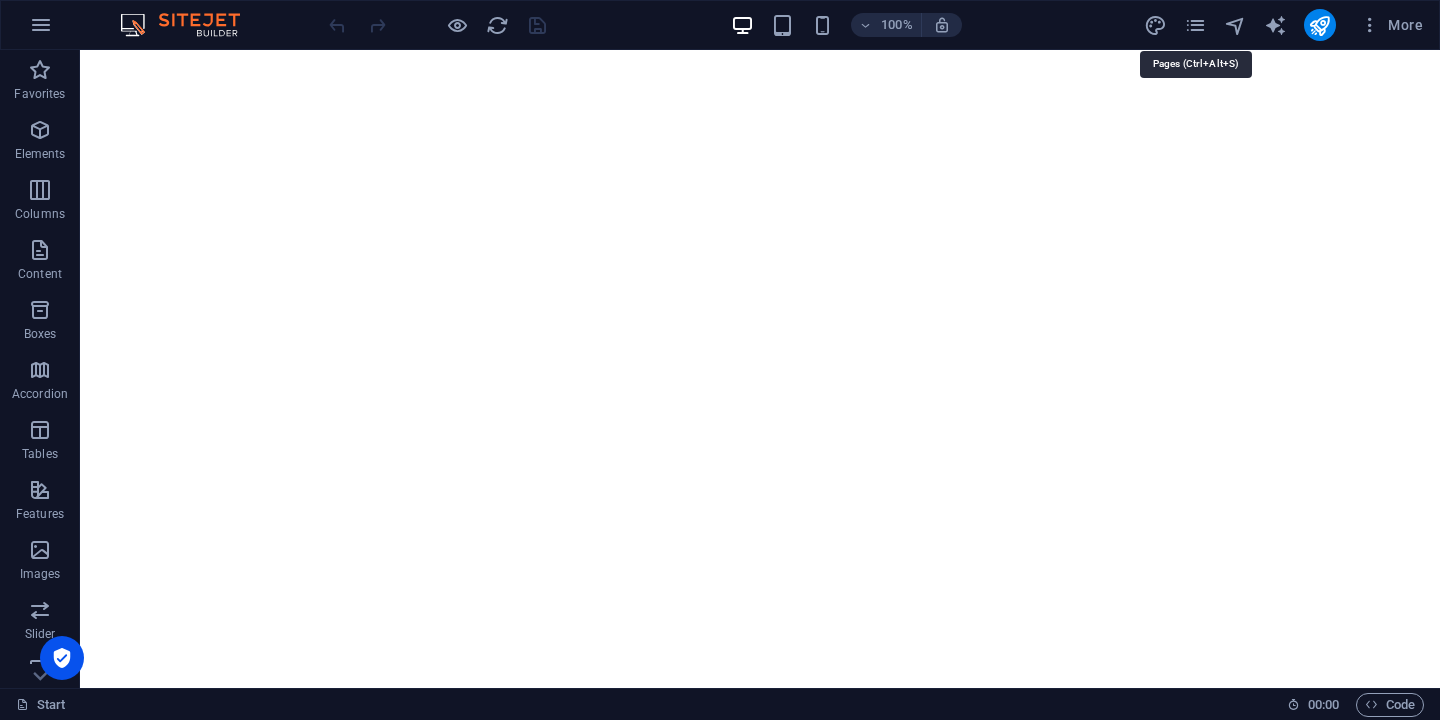 click at bounding box center (1195, 25) 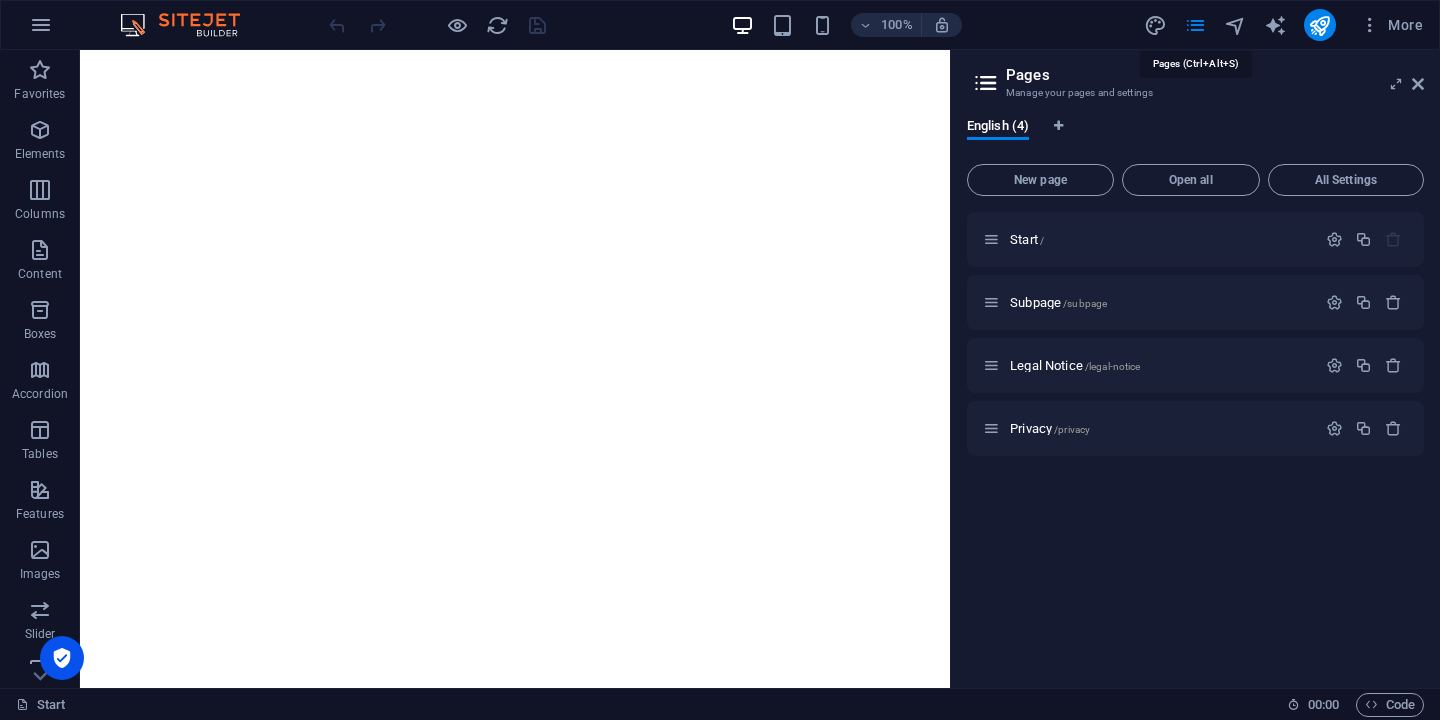 click at bounding box center [1195, 25] 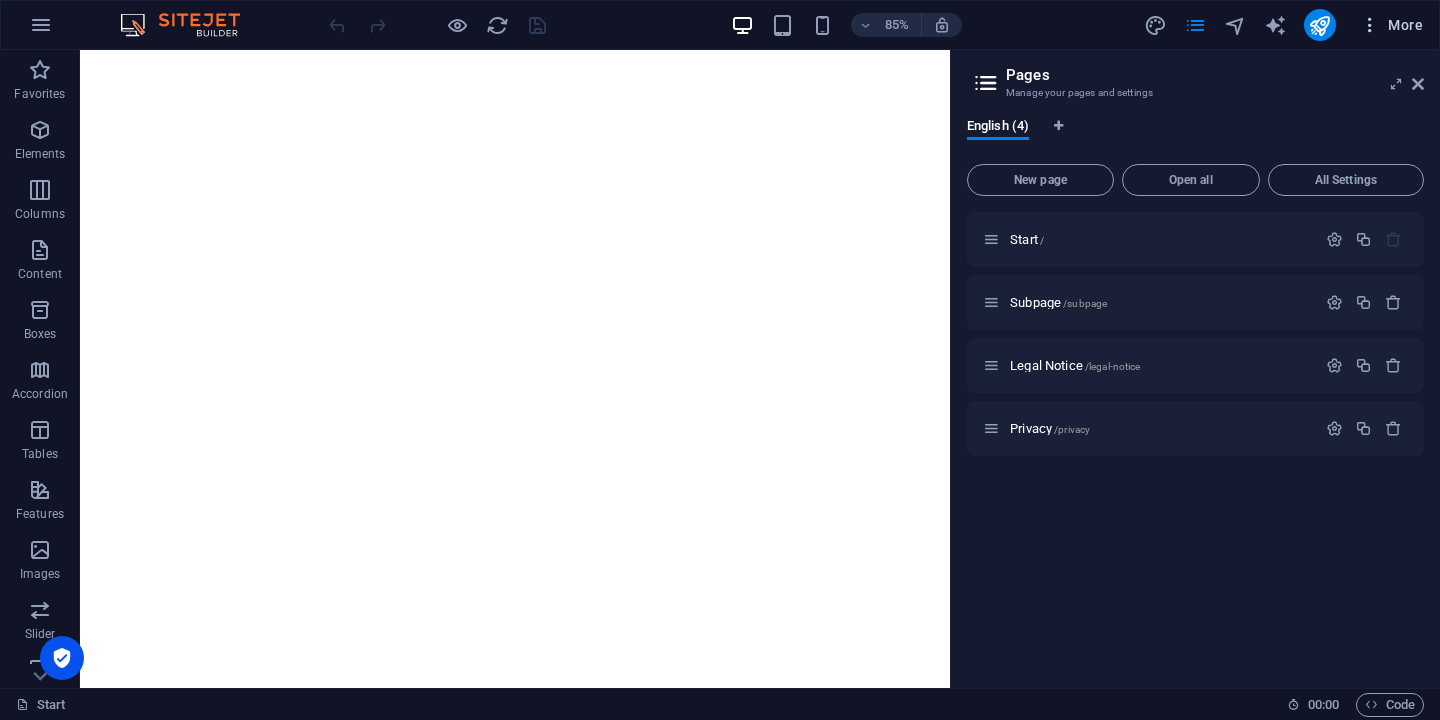 click at bounding box center [1370, 25] 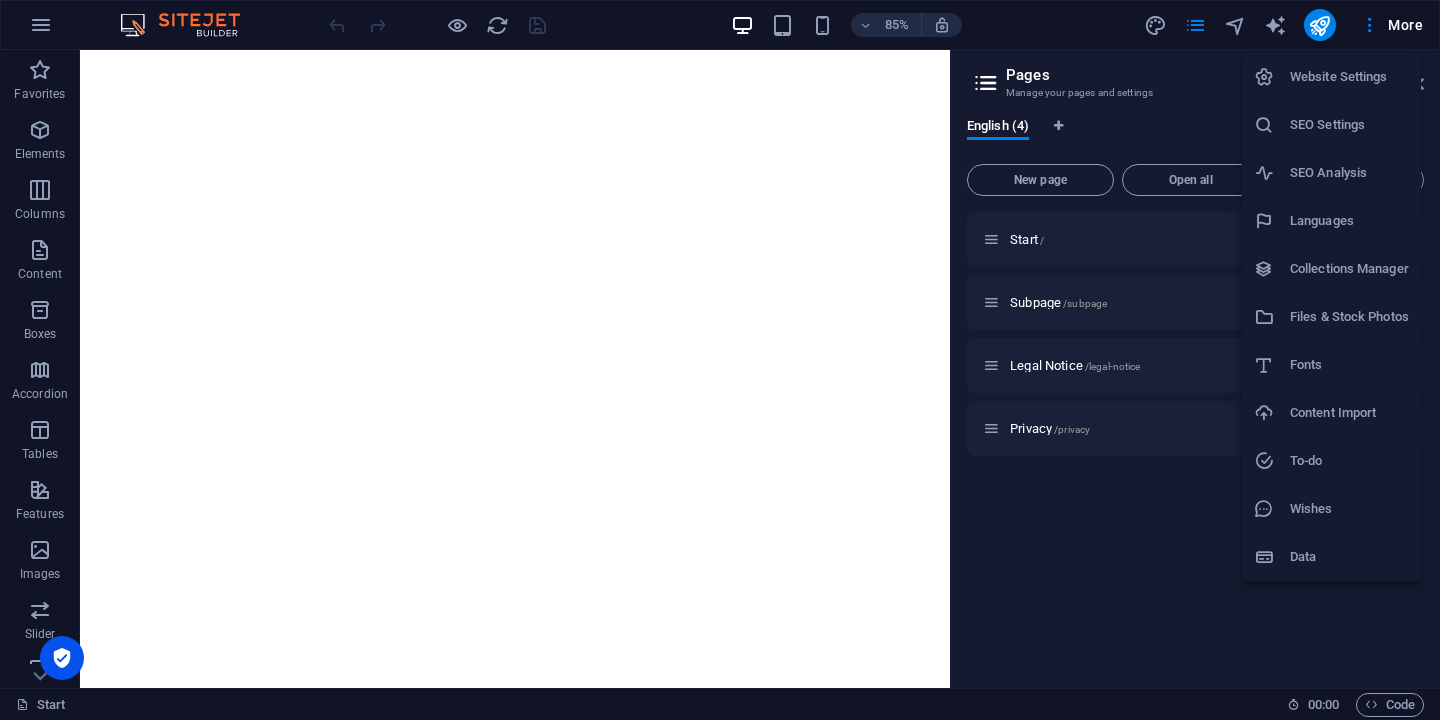 click at bounding box center [720, 360] 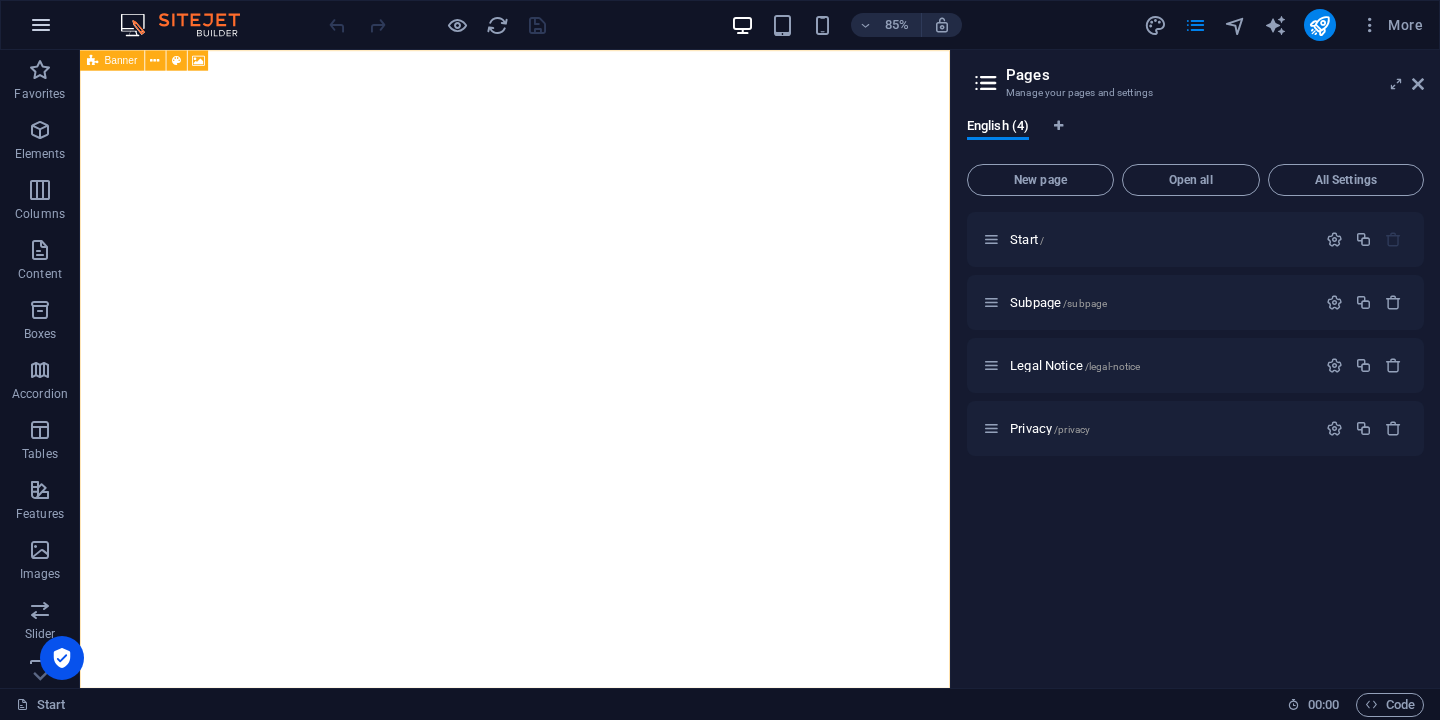 click at bounding box center (41, 25) 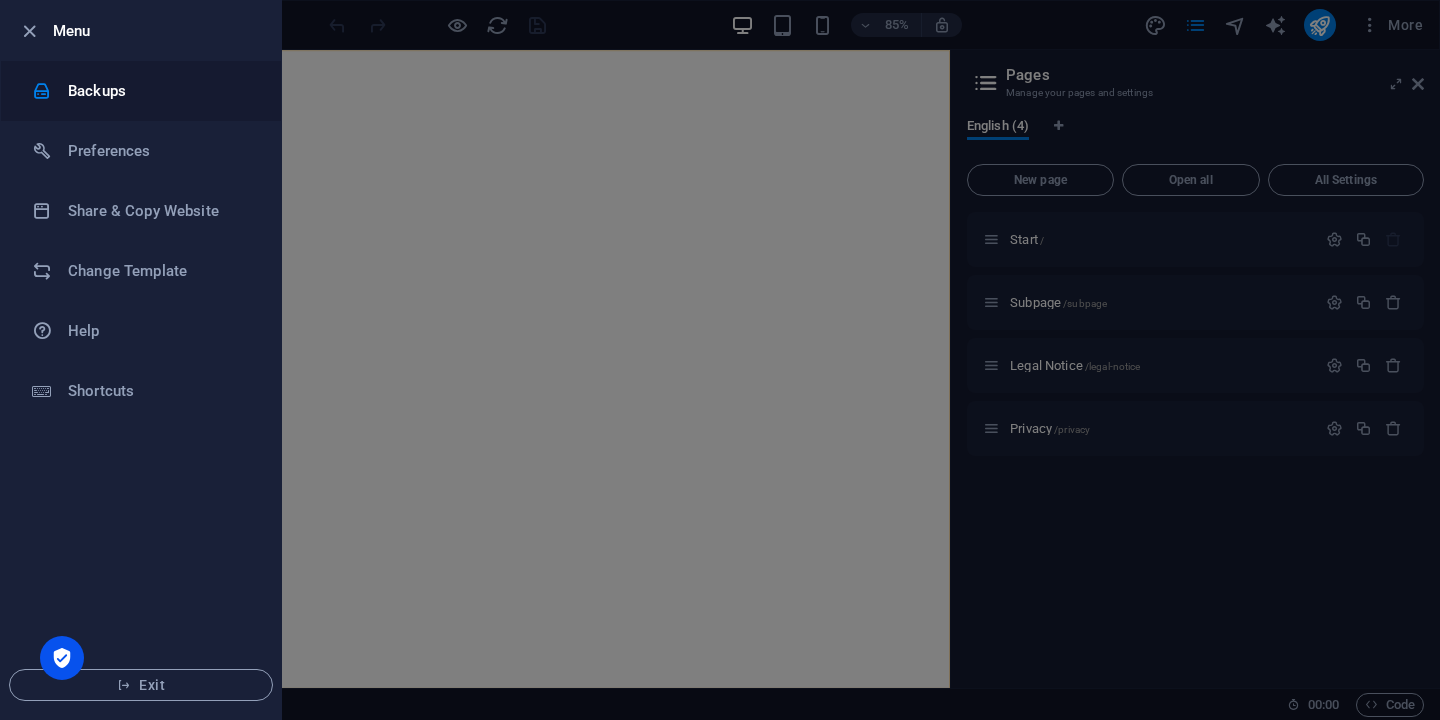 click on "Backups" at bounding box center (160, 91) 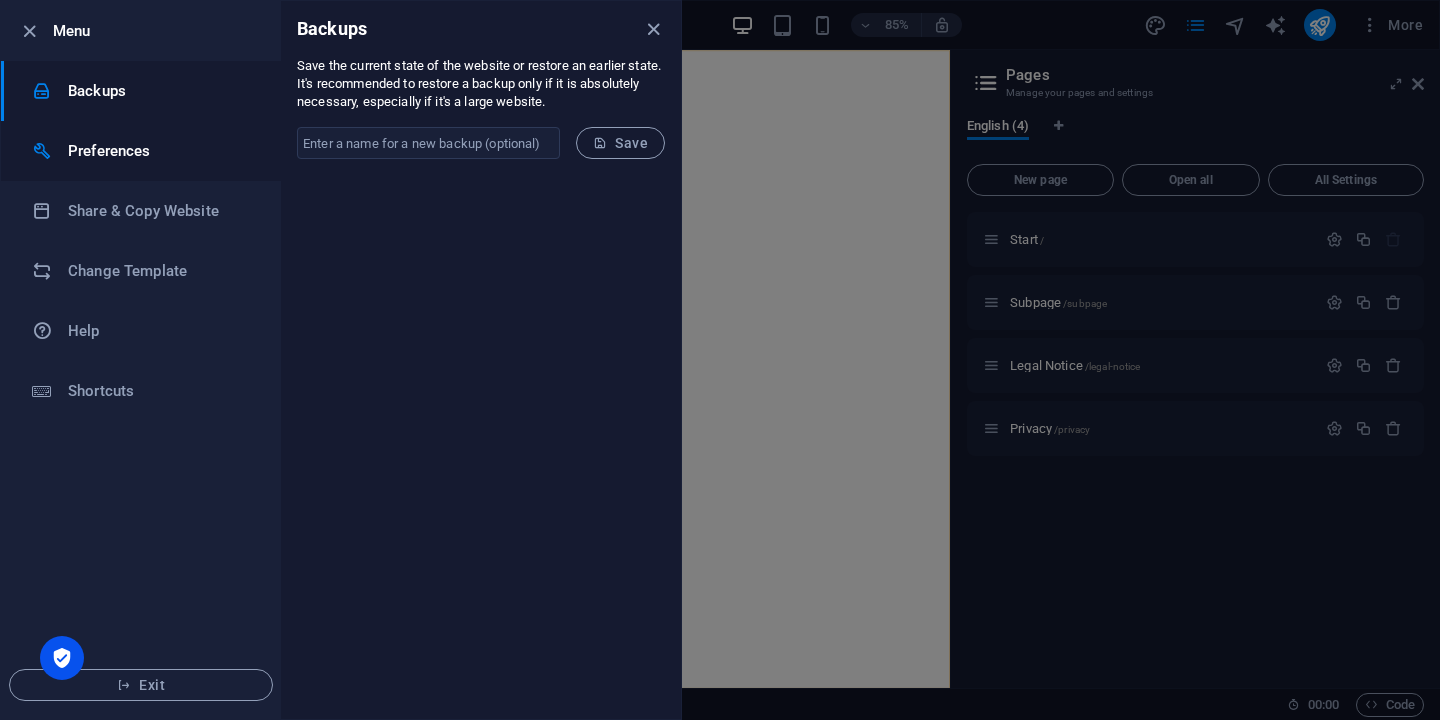click on "Preferences" at bounding box center (141, 151) 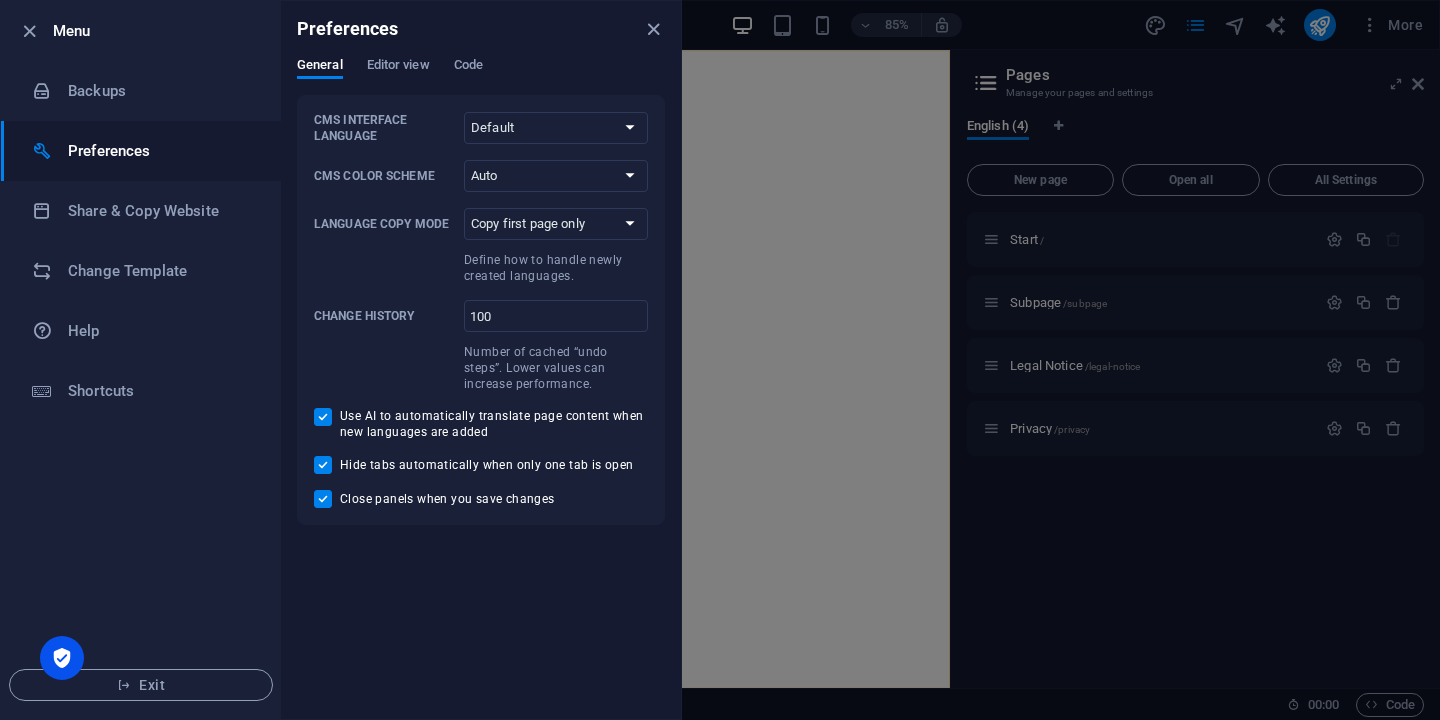 click on "Preferences" at bounding box center [481, 29] 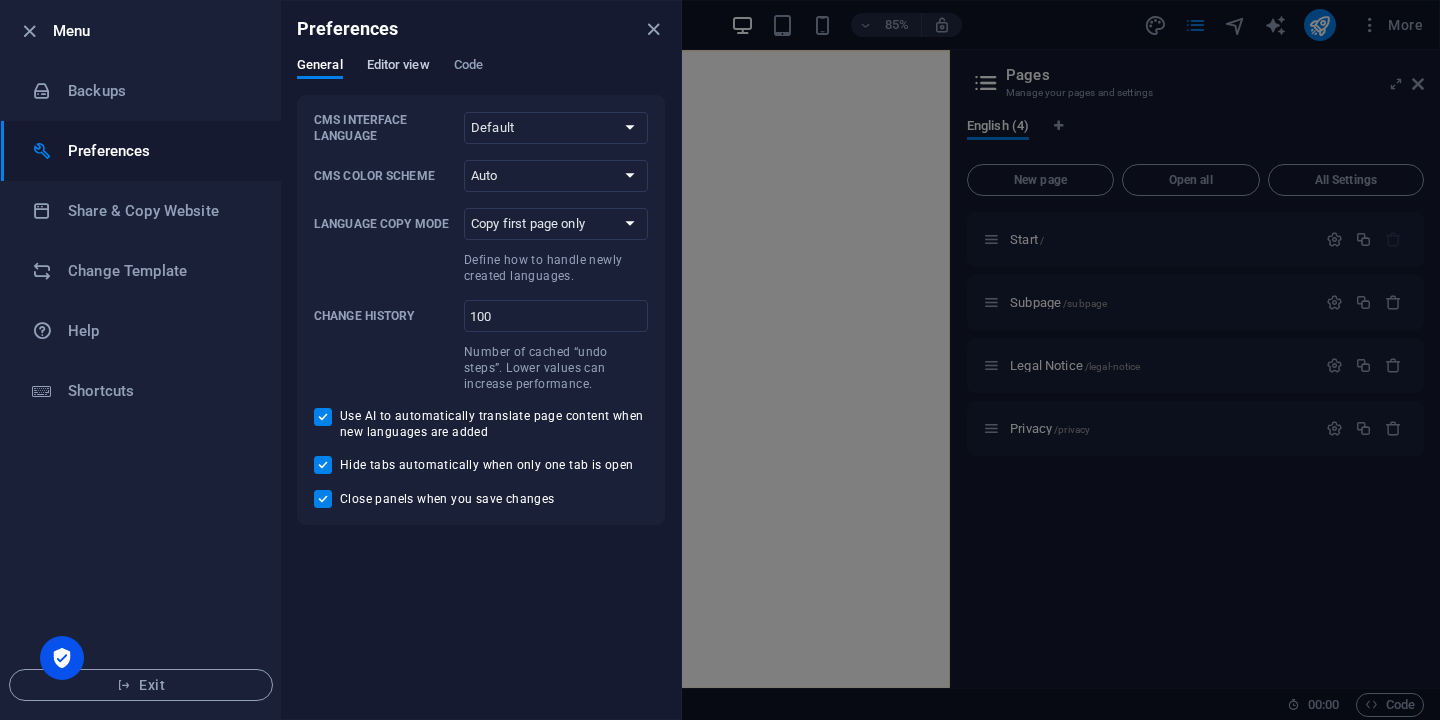 click on "Editor view" at bounding box center [398, 67] 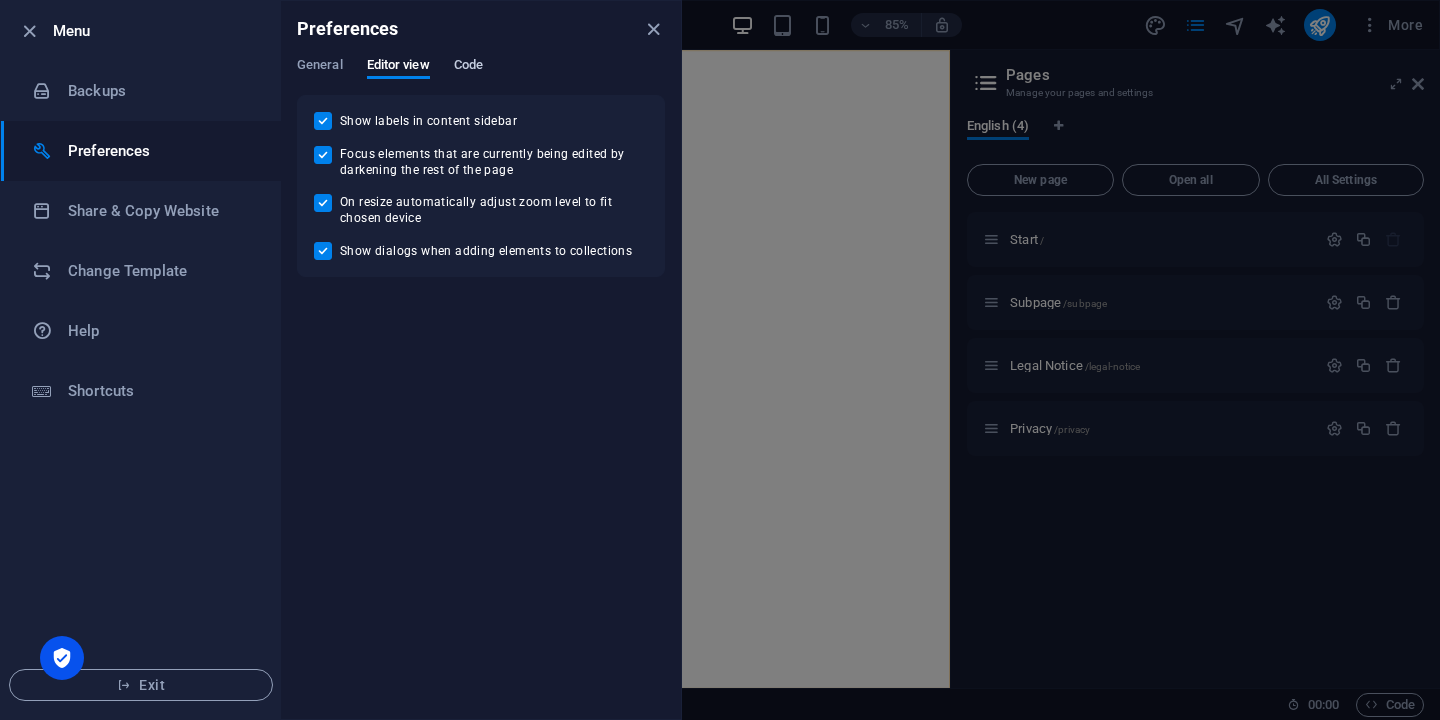 click on "Code" at bounding box center (468, 67) 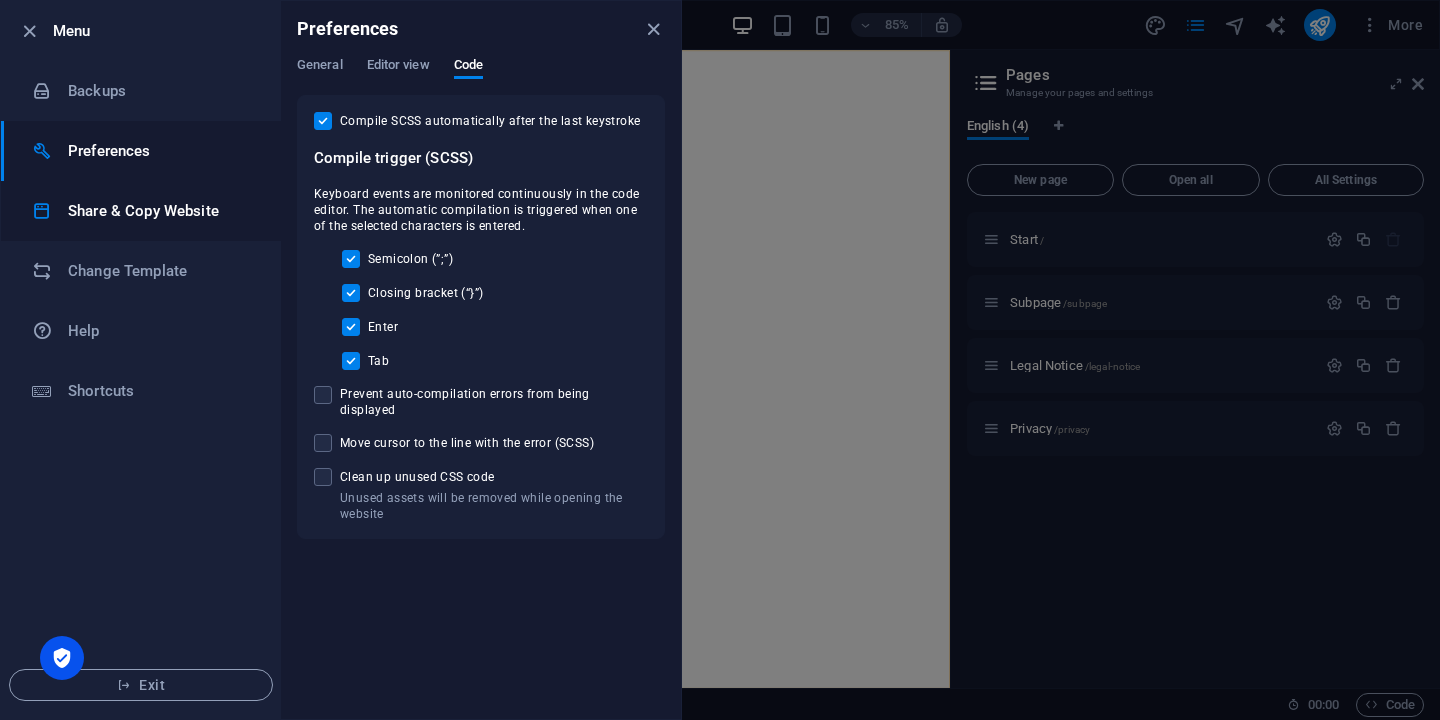 click on "Share & Copy Website" at bounding box center (160, 211) 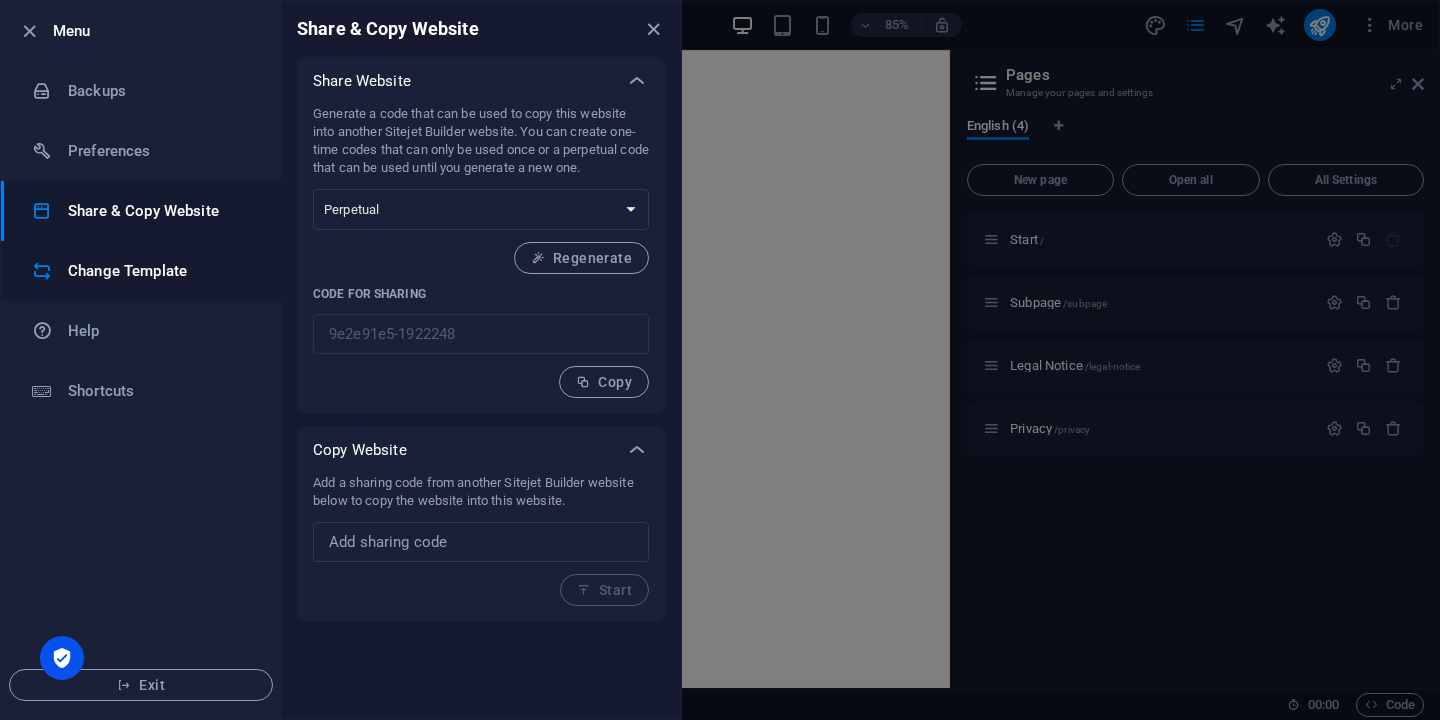 click on "Change Template" at bounding box center [160, 271] 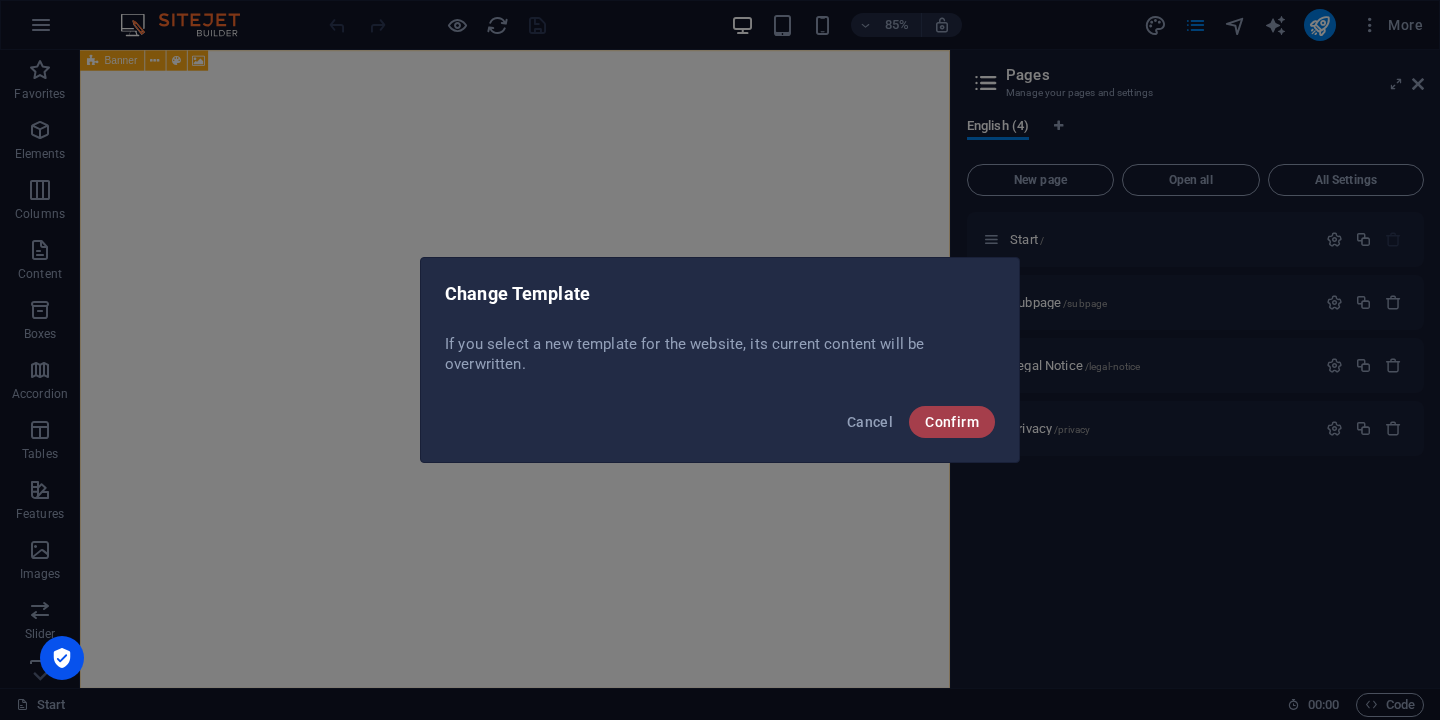 click on "Confirm" at bounding box center (952, 422) 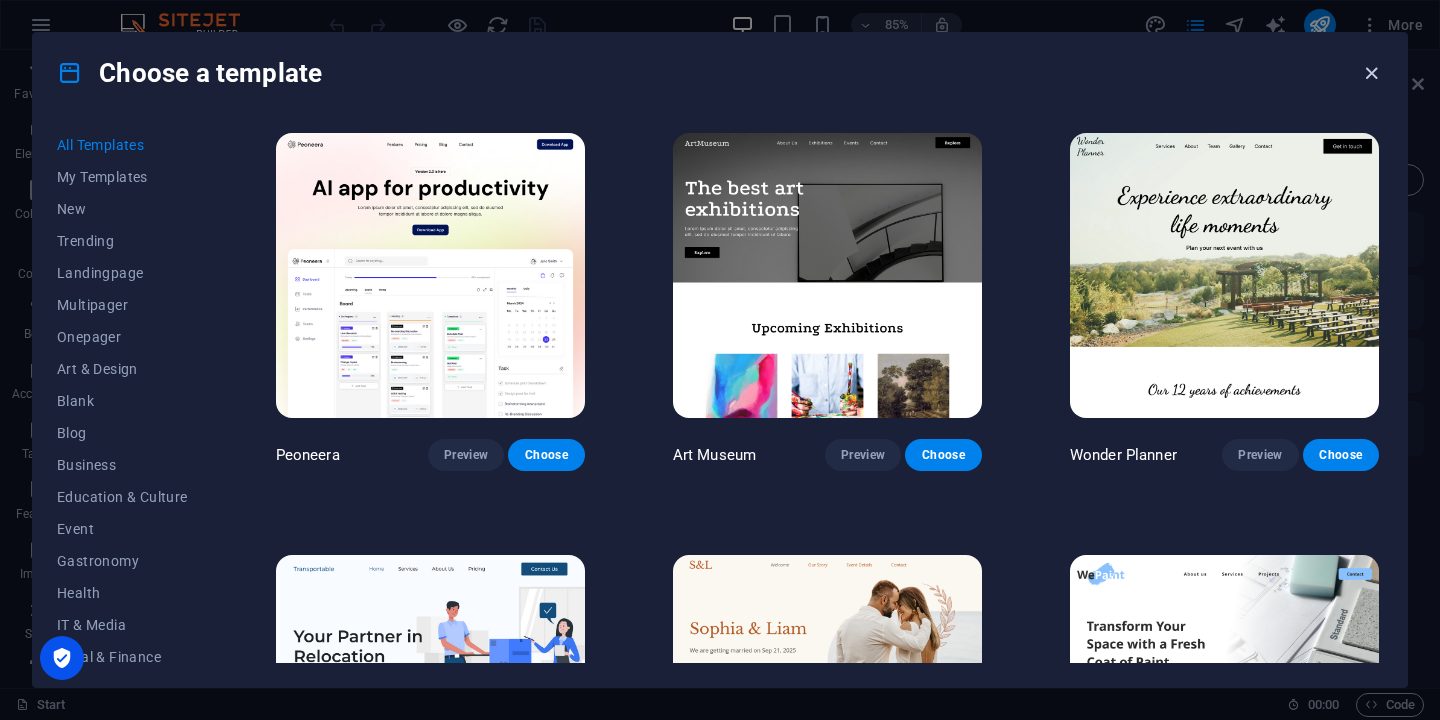click at bounding box center [1371, 73] 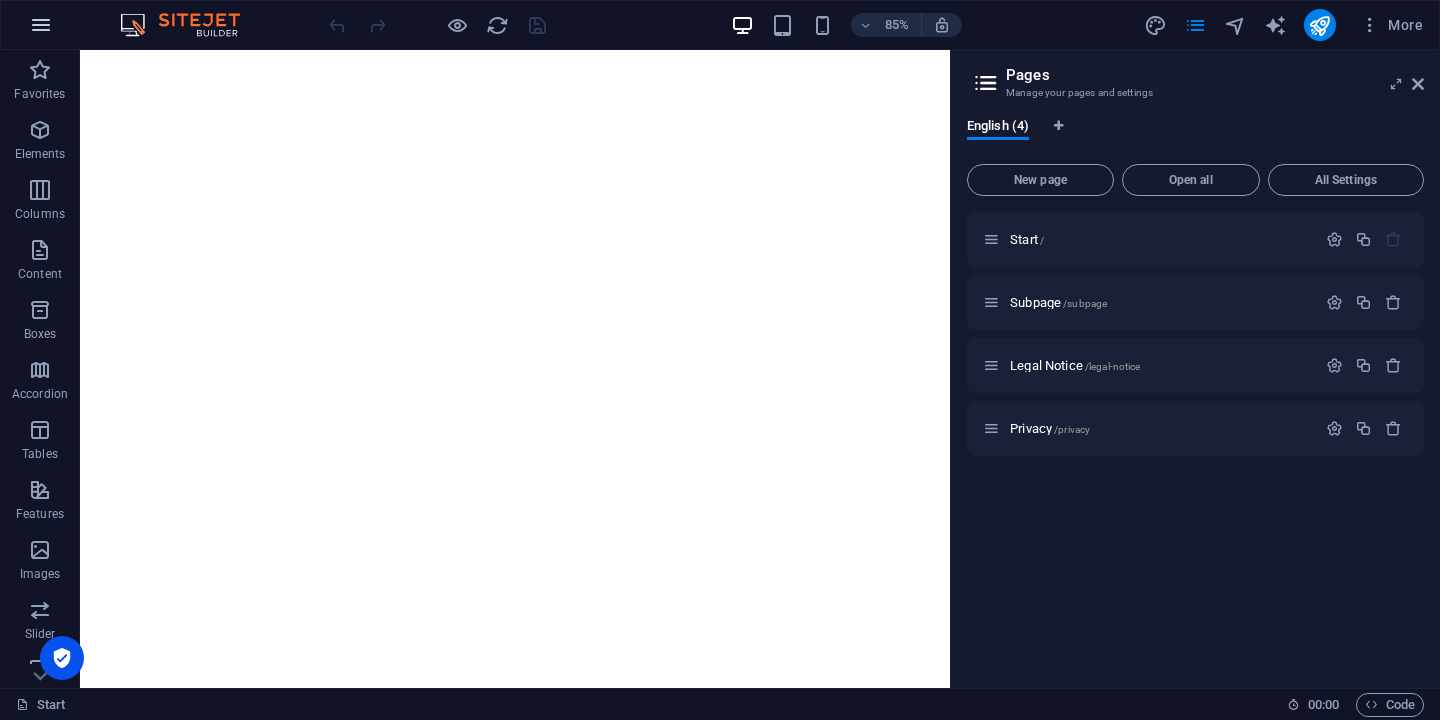 click at bounding box center [41, 25] 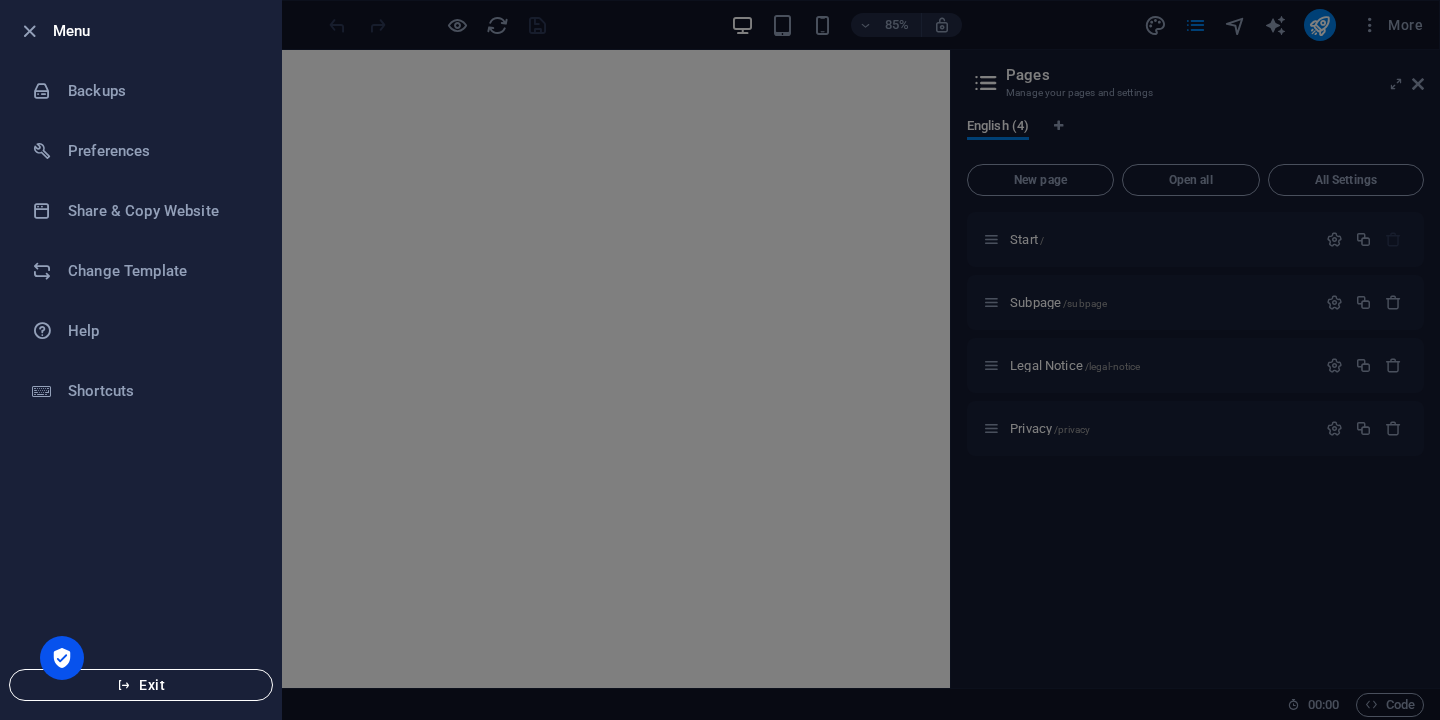 click on "Exit" at bounding box center (141, 685) 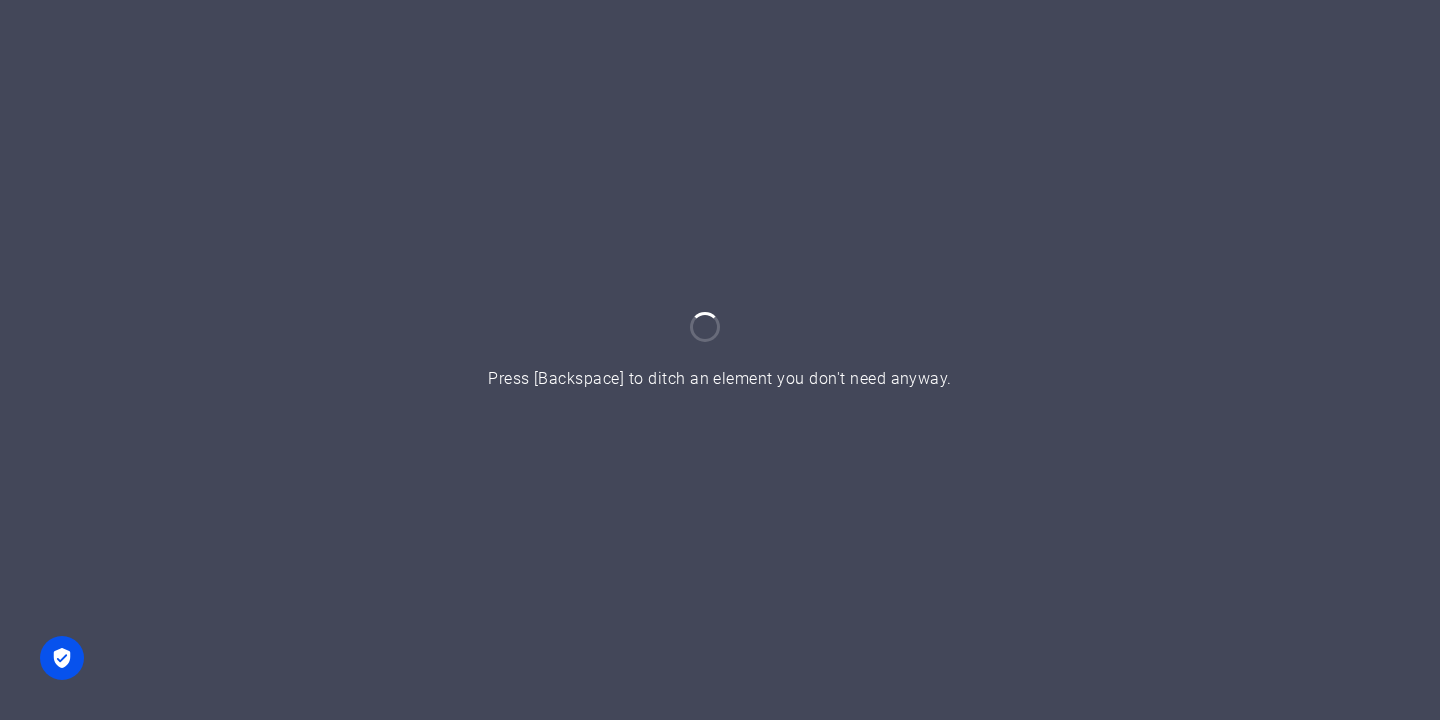 scroll, scrollTop: 0, scrollLeft: 0, axis: both 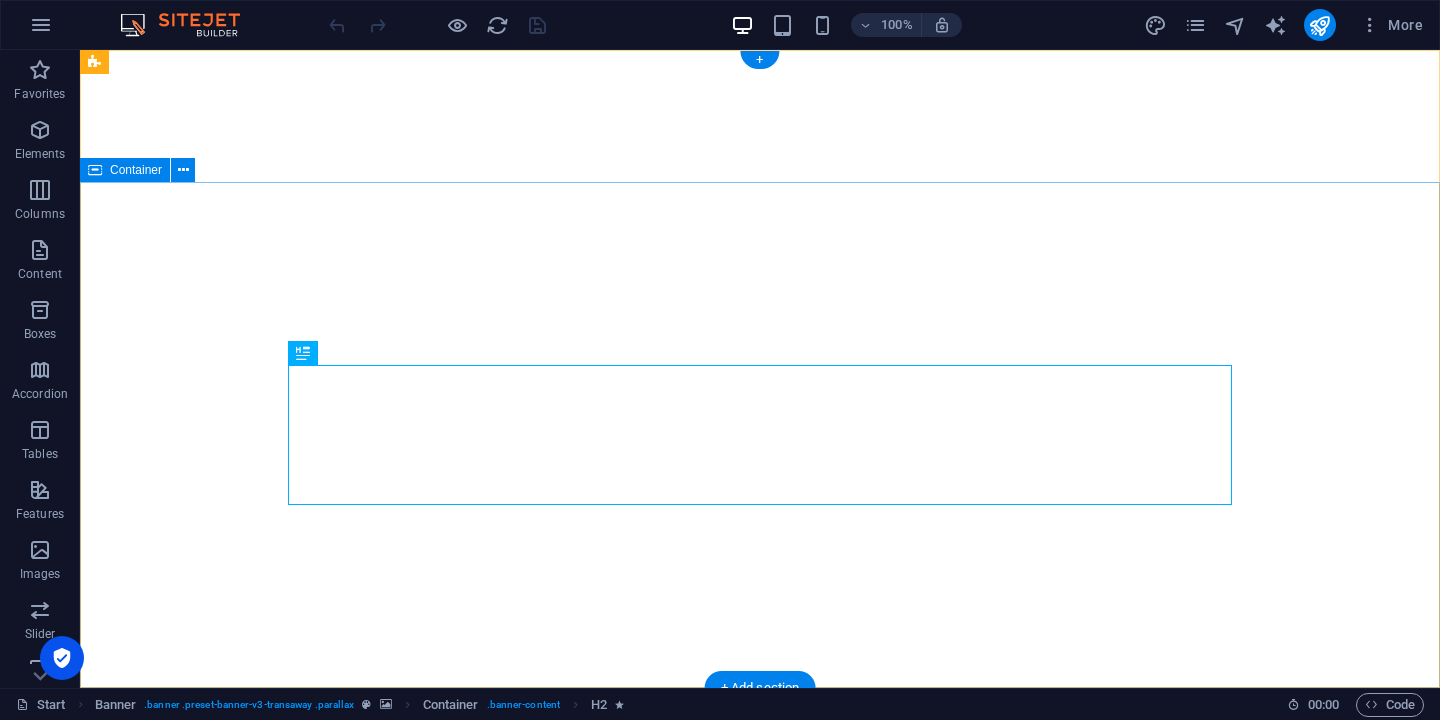 click on "Your world wide transport service" at bounding box center [760, 1228] 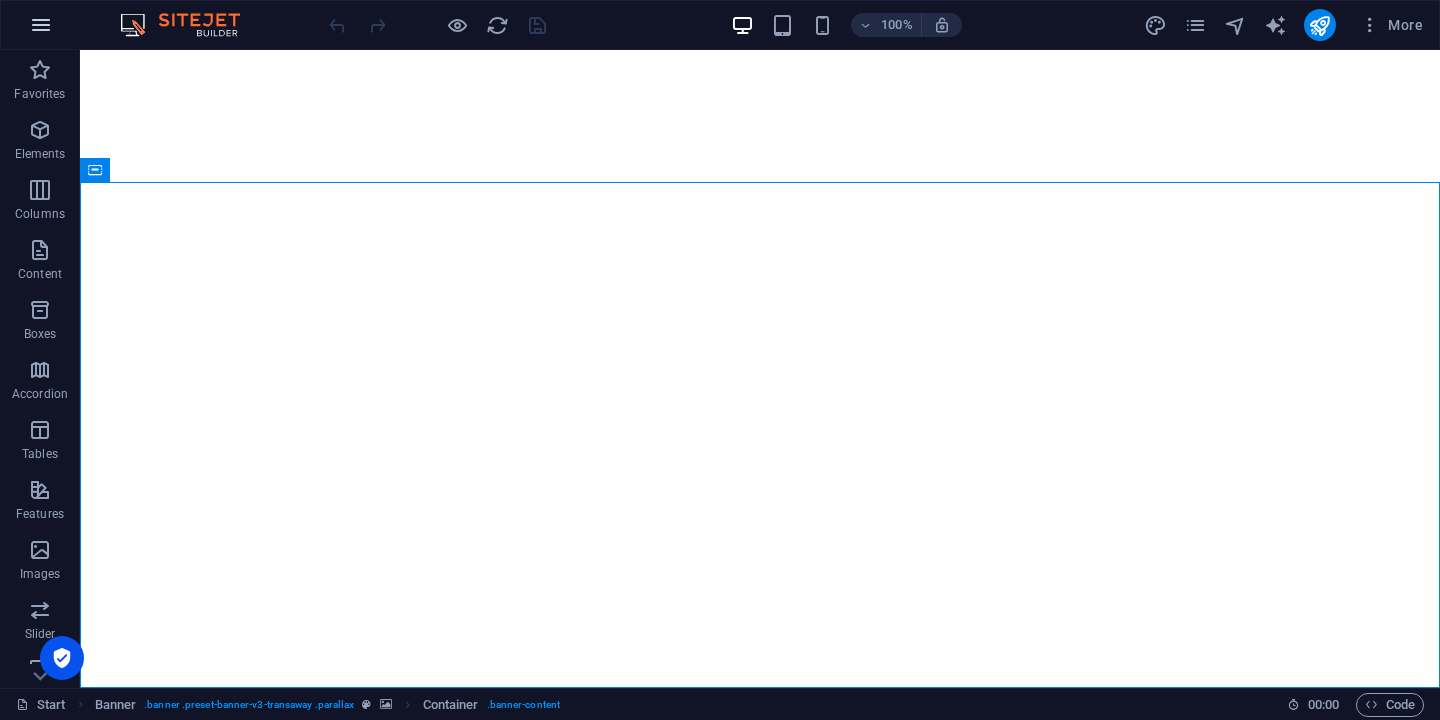 click at bounding box center [41, 25] 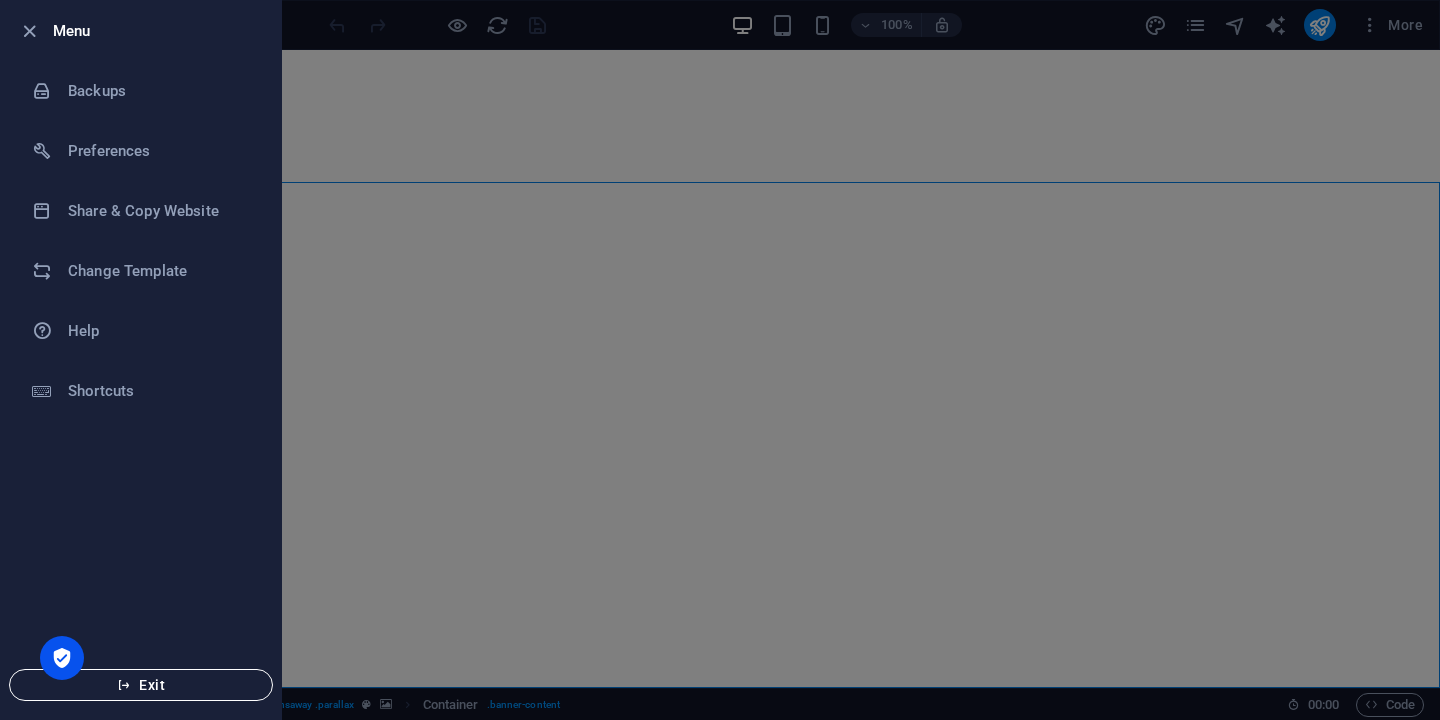 click at bounding box center [124, 685] 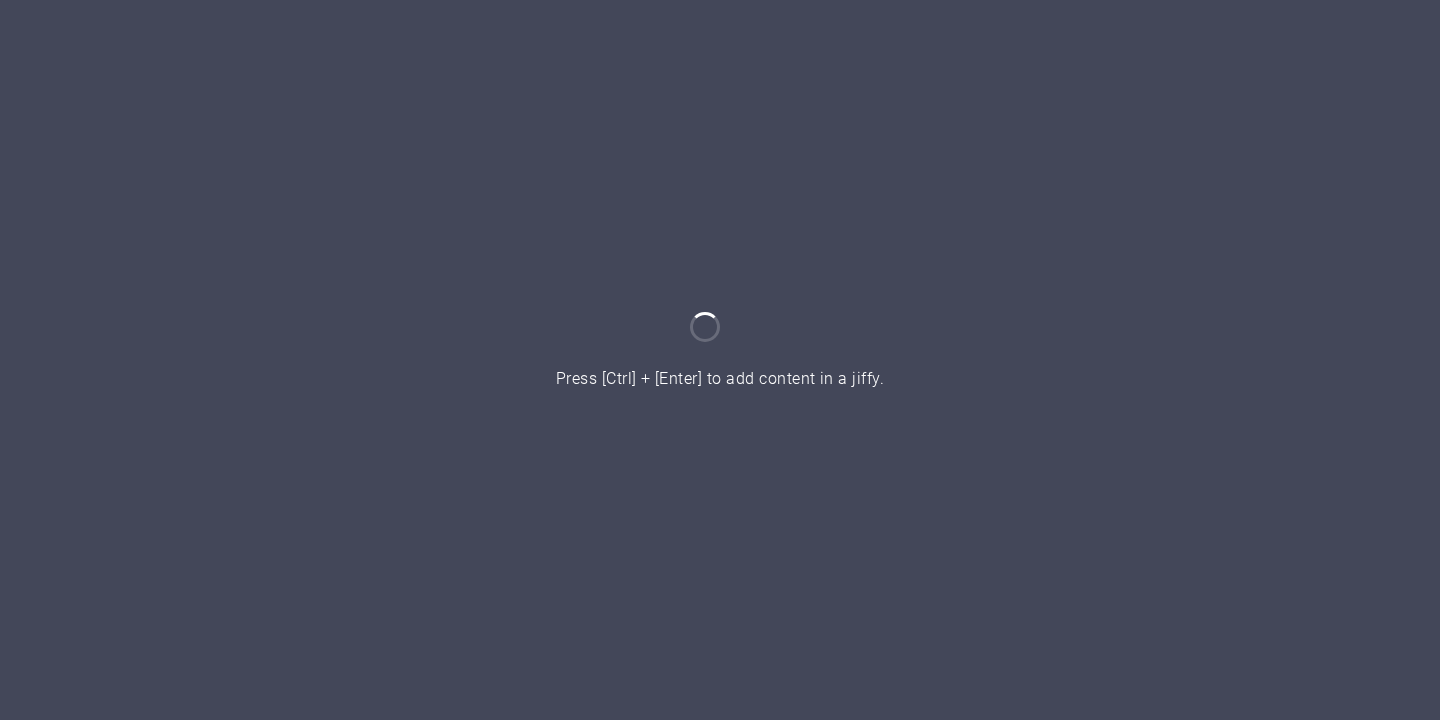 scroll, scrollTop: 0, scrollLeft: 0, axis: both 